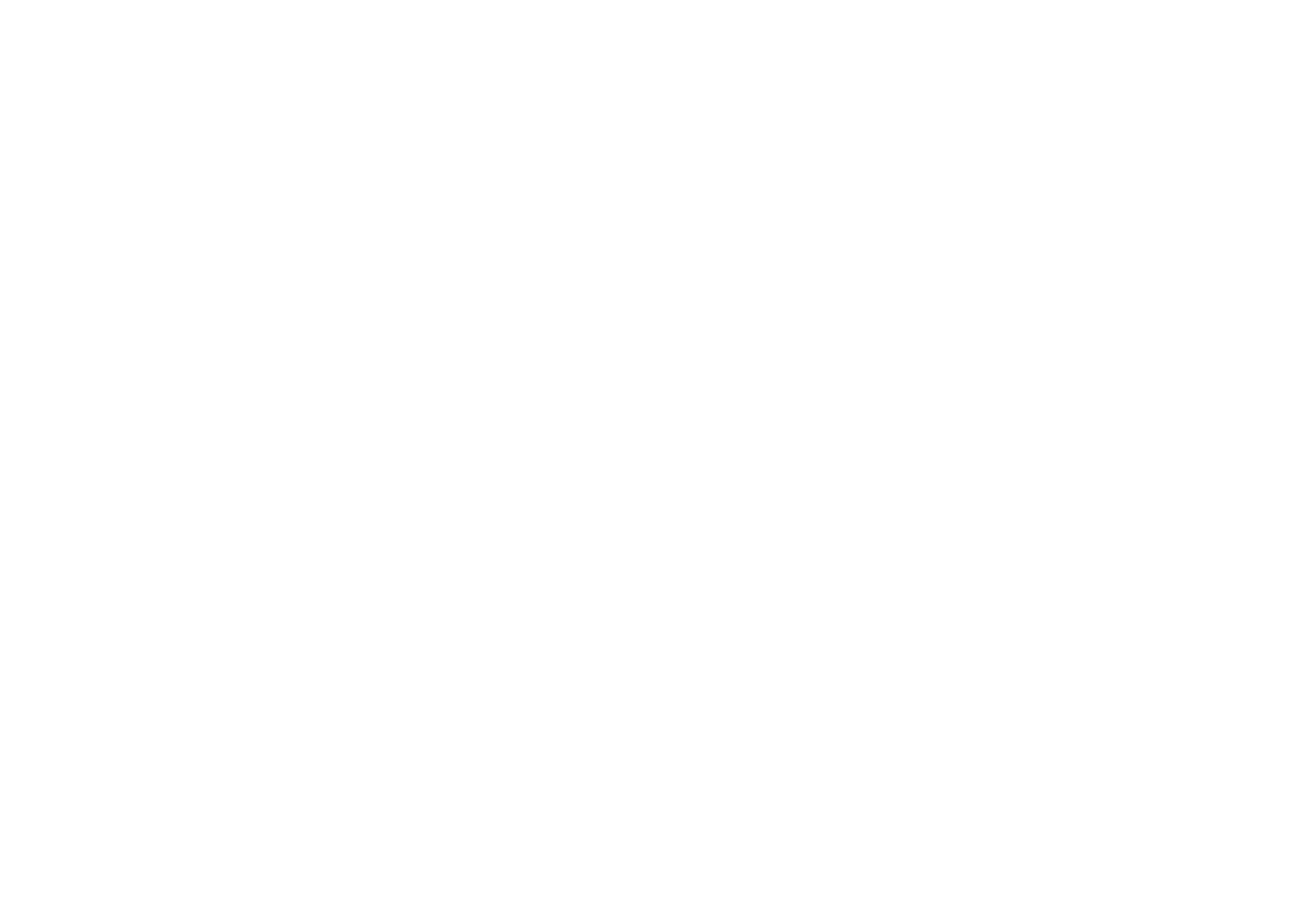 scroll, scrollTop: 0, scrollLeft: 0, axis: both 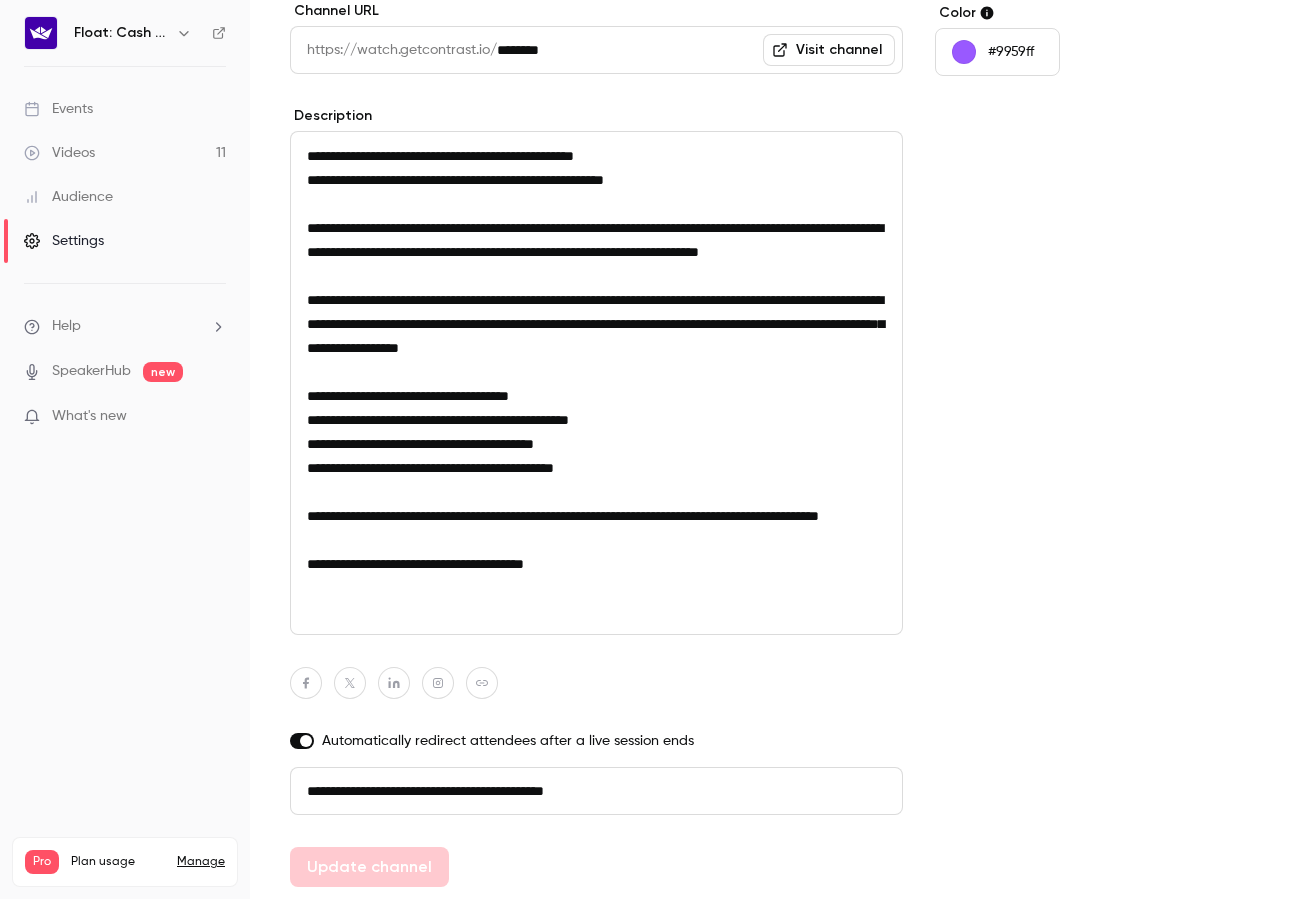 click on "Videos 11" at bounding box center [125, 153] 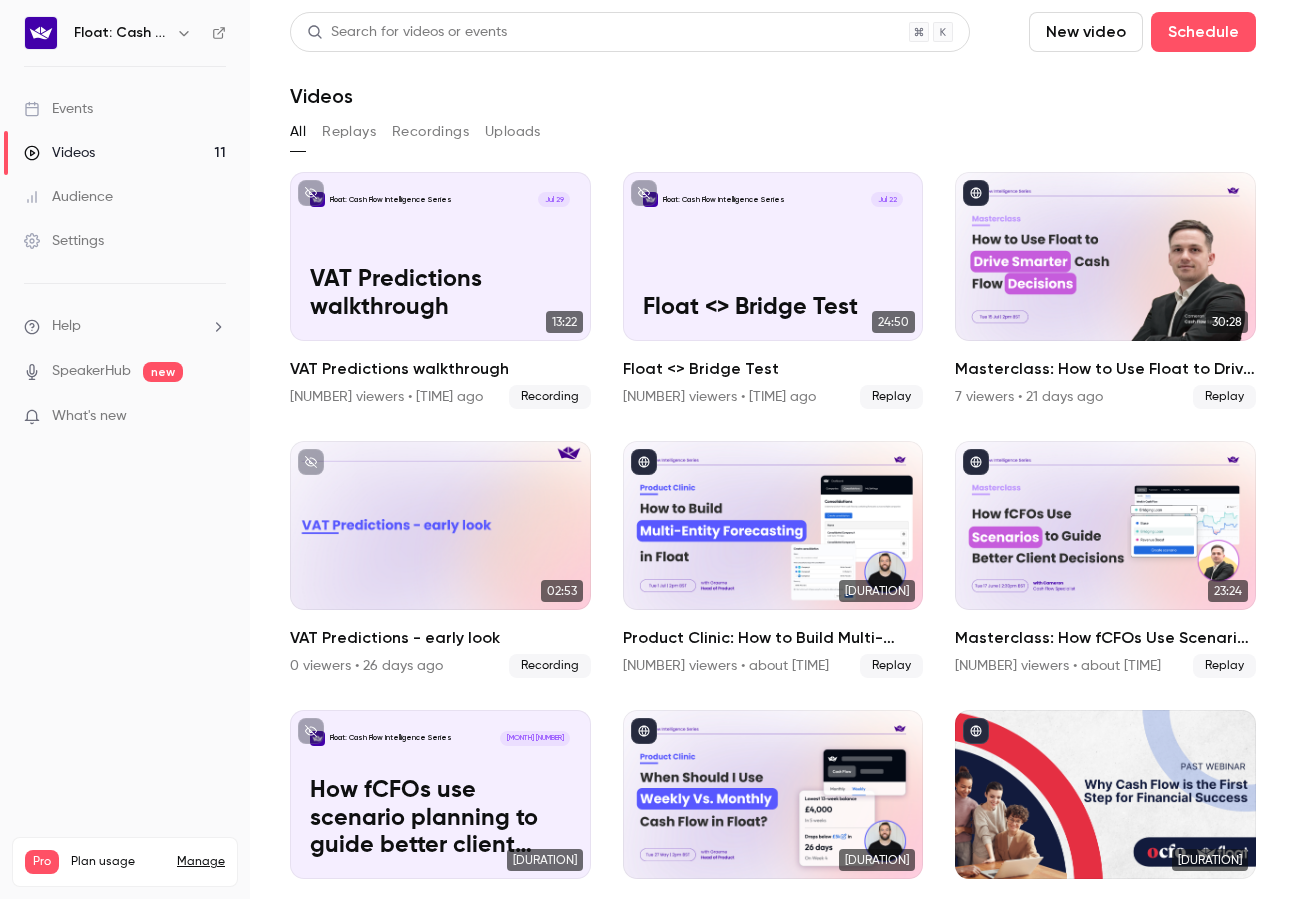 click on "Events" at bounding box center [125, 109] 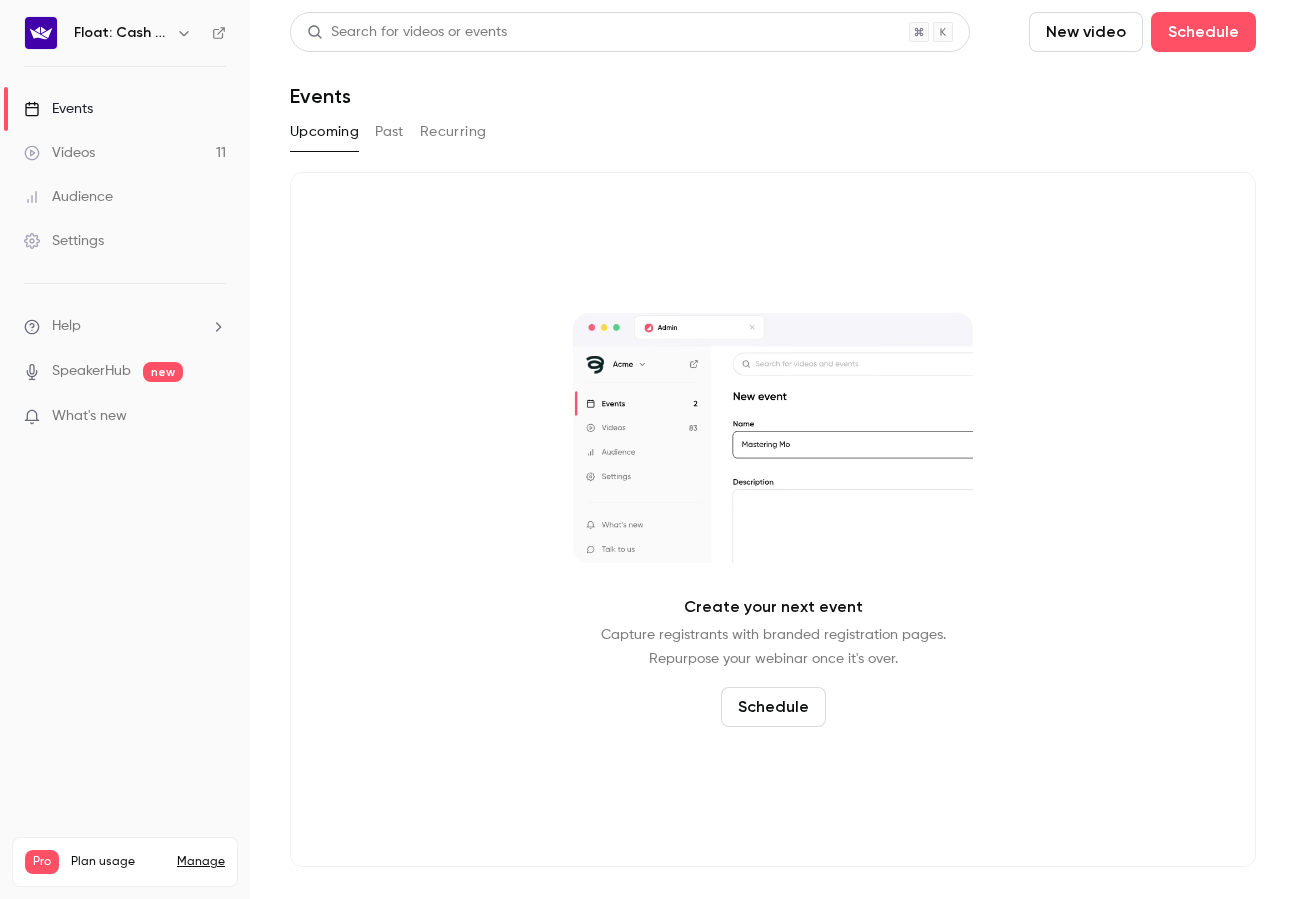 click on "Upcoming" at bounding box center [324, 132] 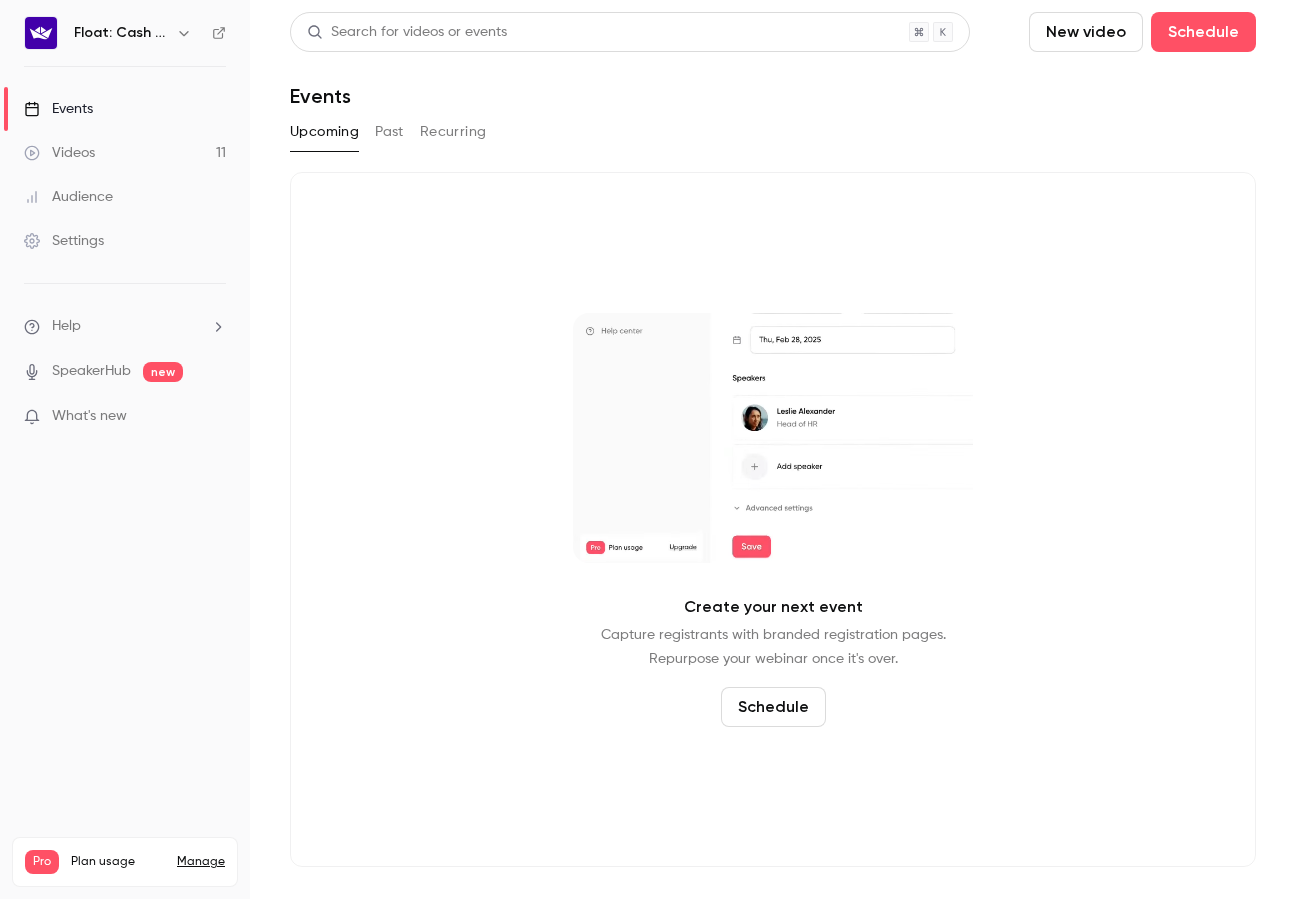 click on "Videos" at bounding box center [59, 153] 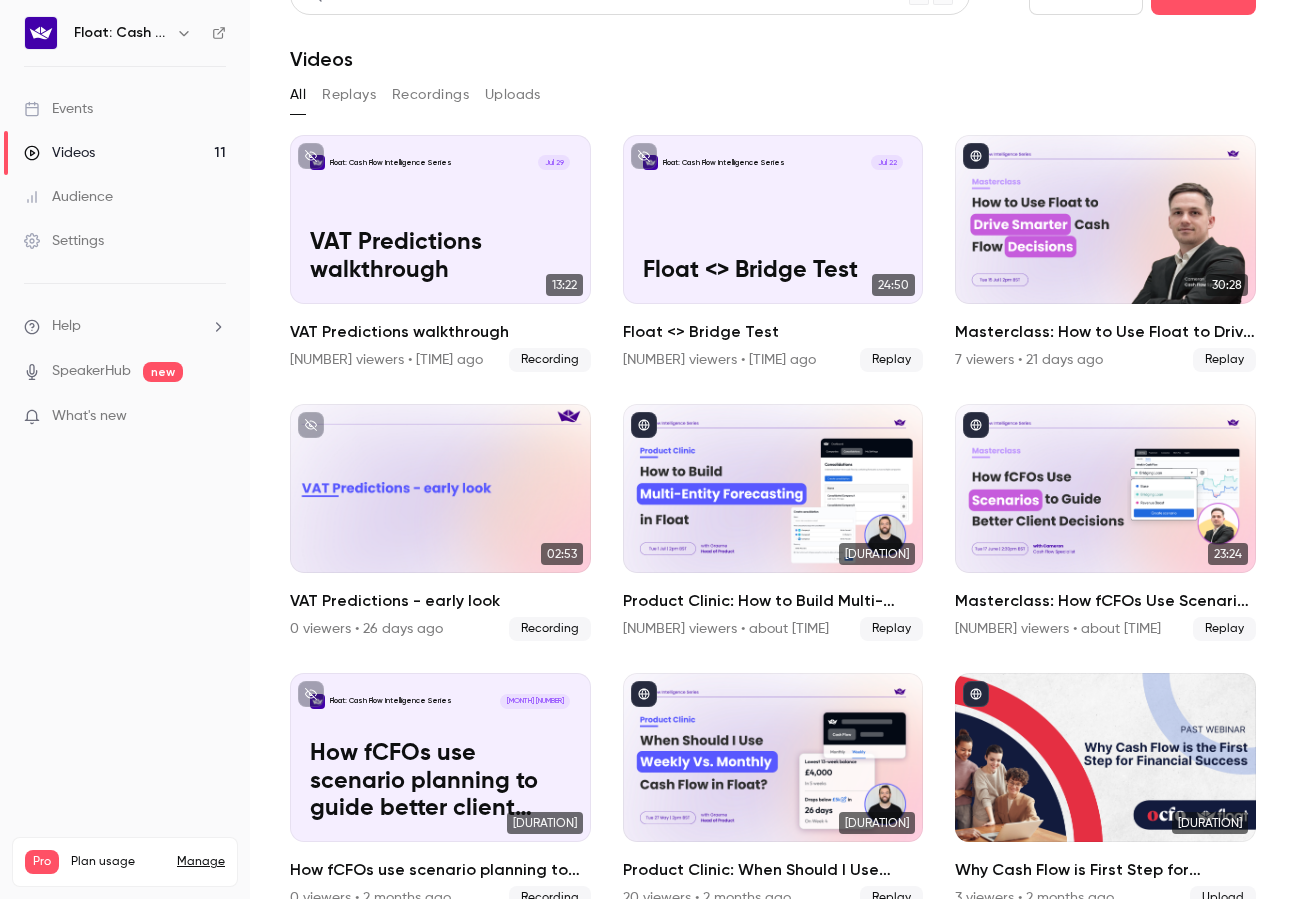 scroll, scrollTop: 0, scrollLeft: 0, axis: both 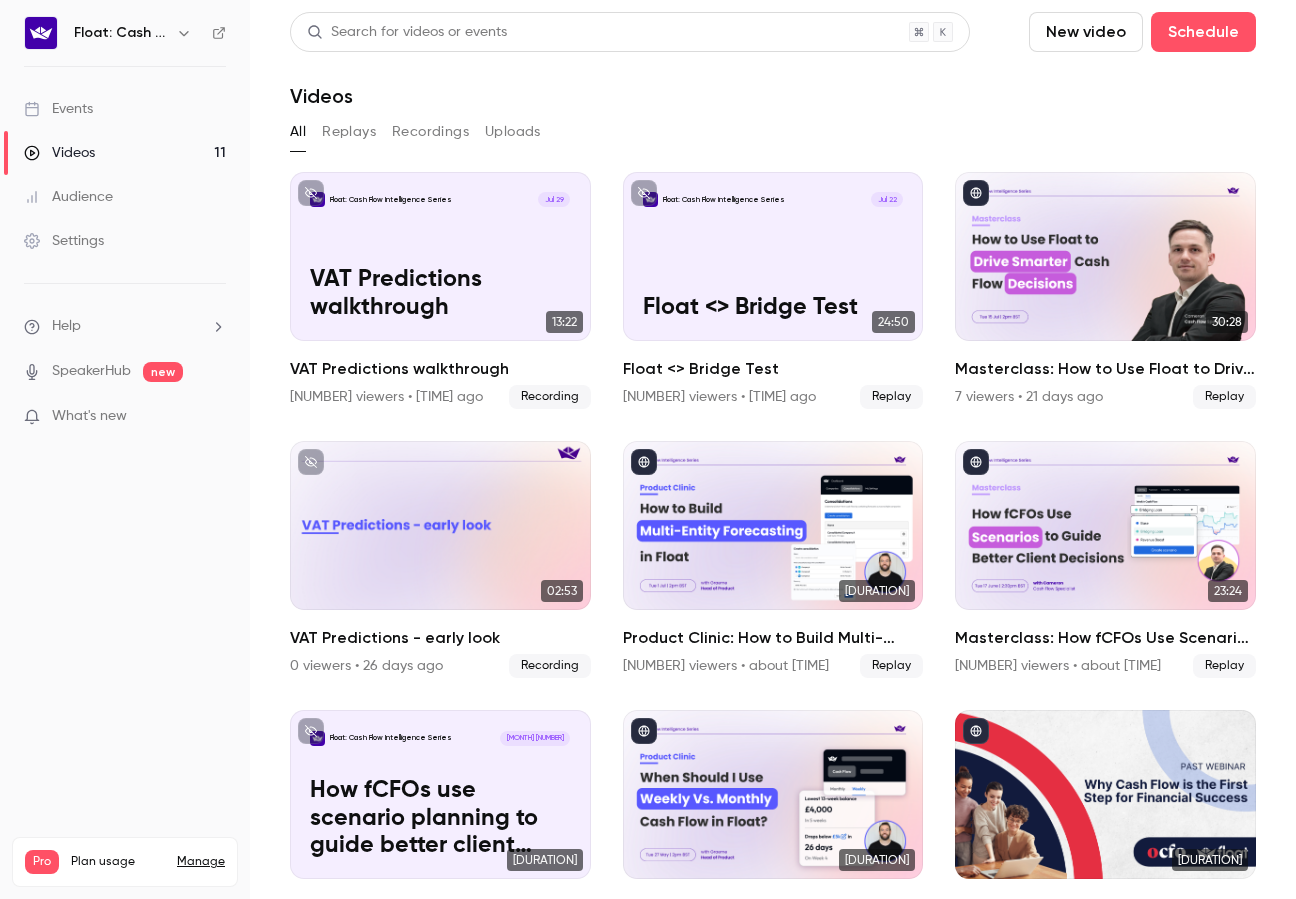 click on "Events" at bounding box center (58, 109) 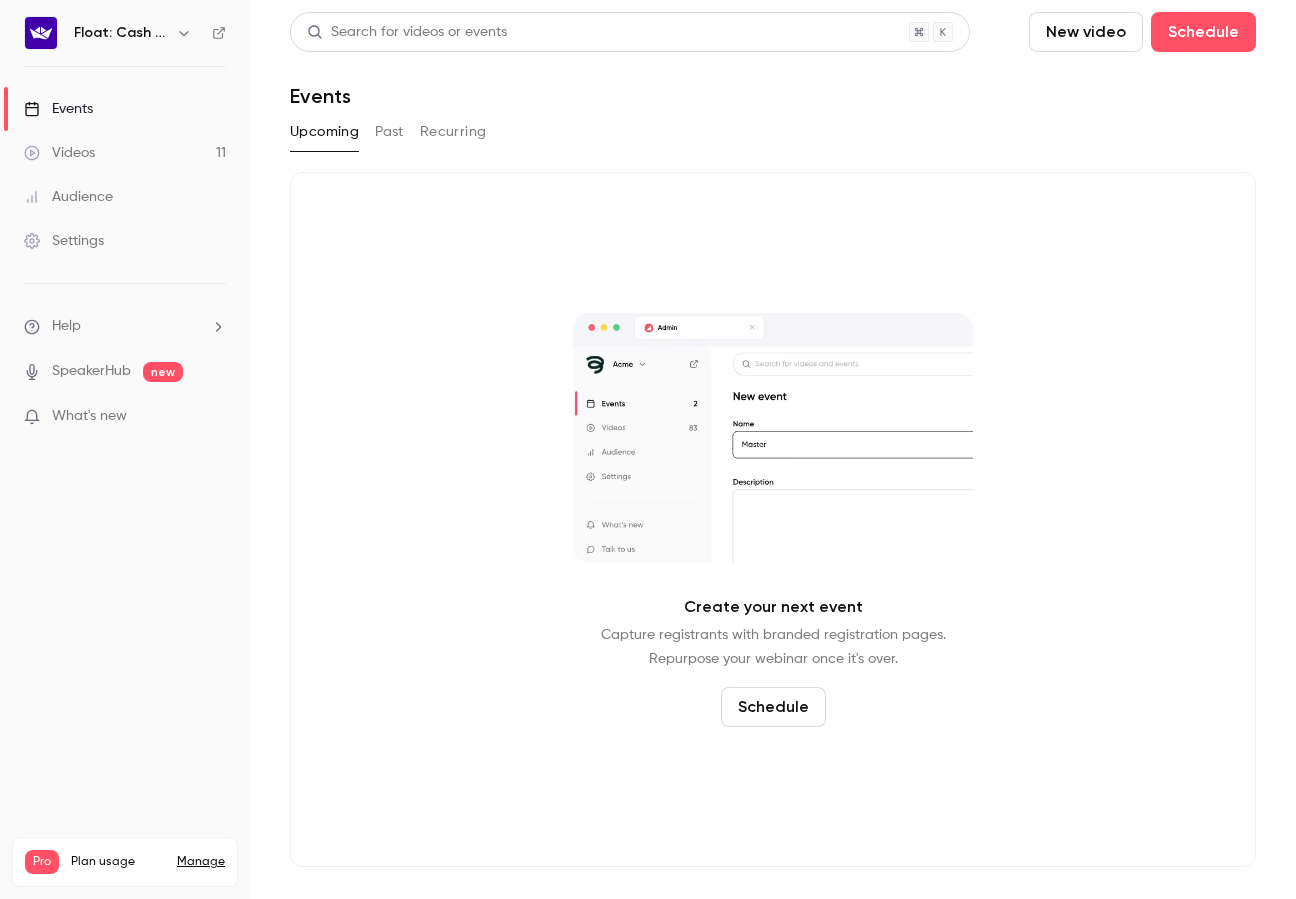 click on "Search for videos or events New video Schedule Events Upcoming Past Recurring Create your next event Capture registrants with branded registration pages.
Repurpose your webinar once it's over. Schedule" at bounding box center [773, 449] 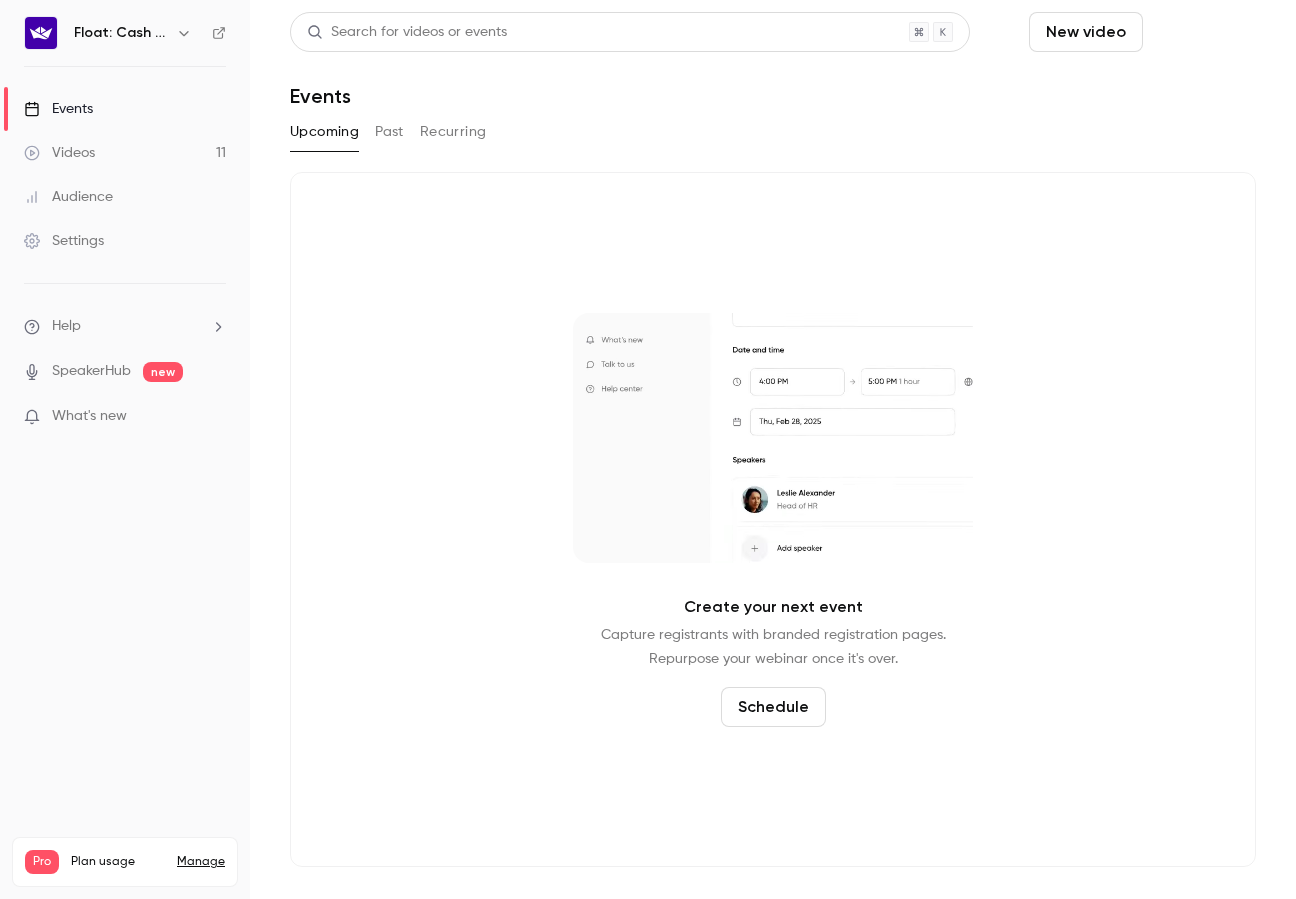click on "Schedule" at bounding box center [1203, 32] 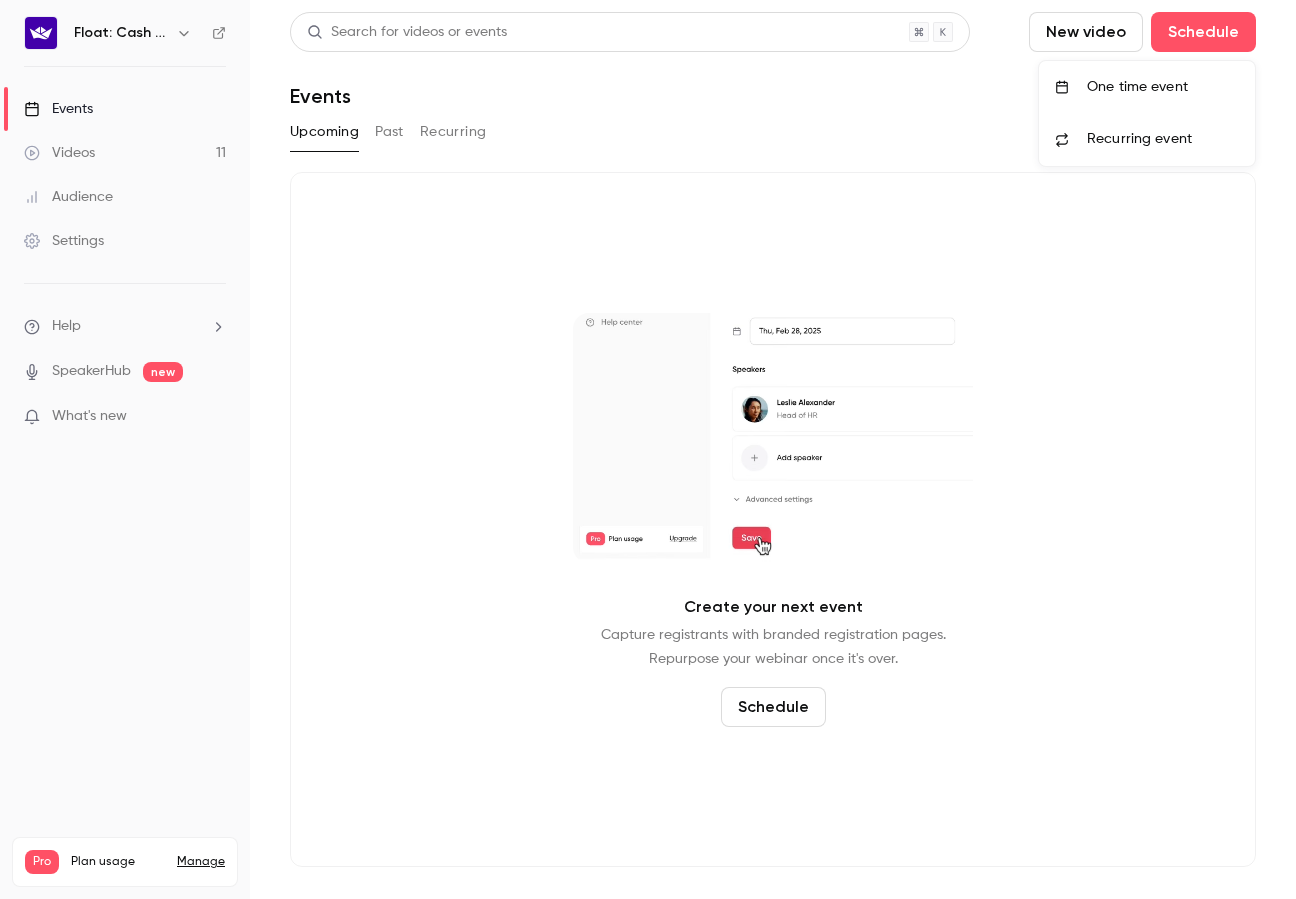 click on "One time event" at bounding box center [1163, 87] 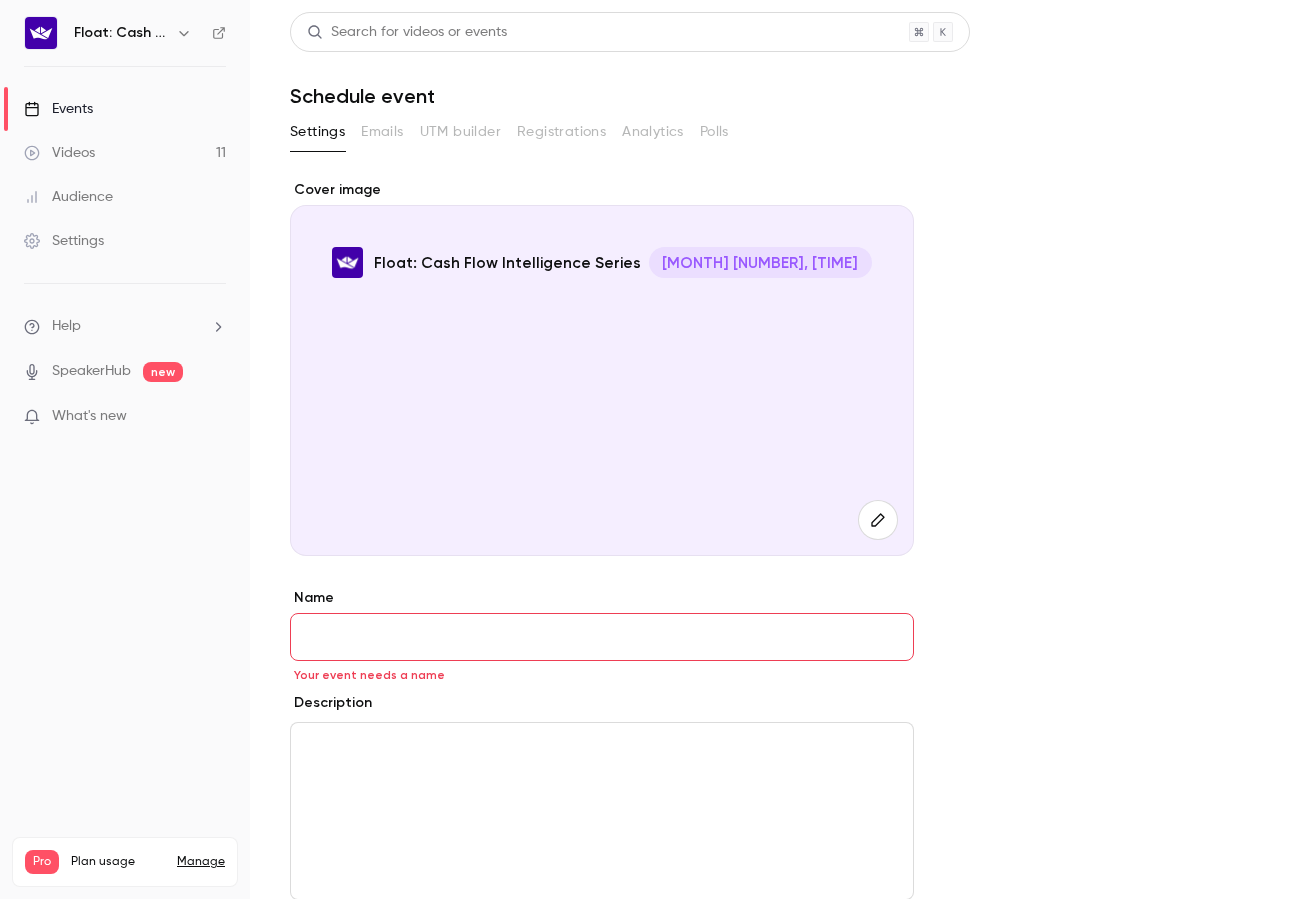 click on "Name" at bounding box center (602, 637) 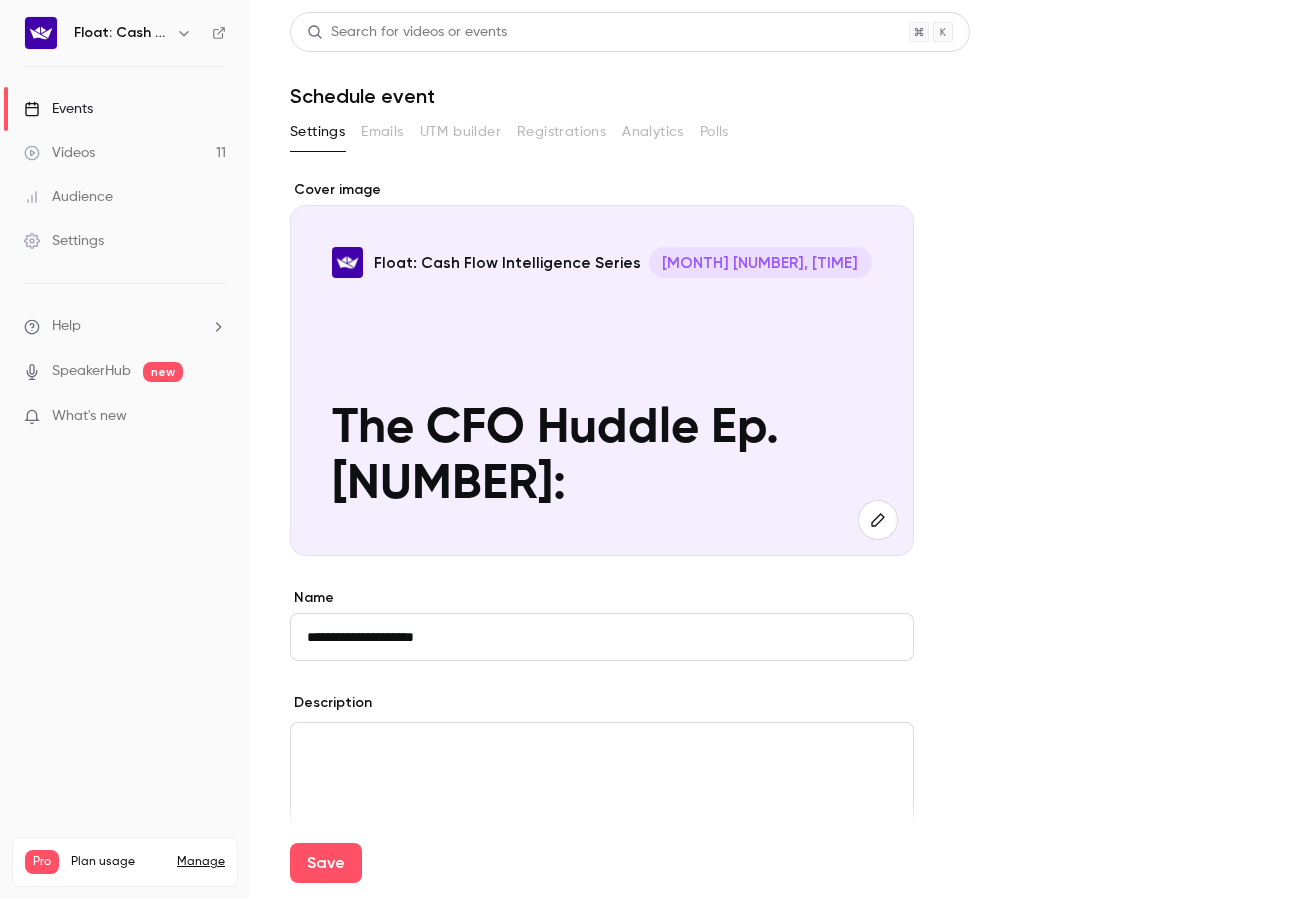 paste on "**********" 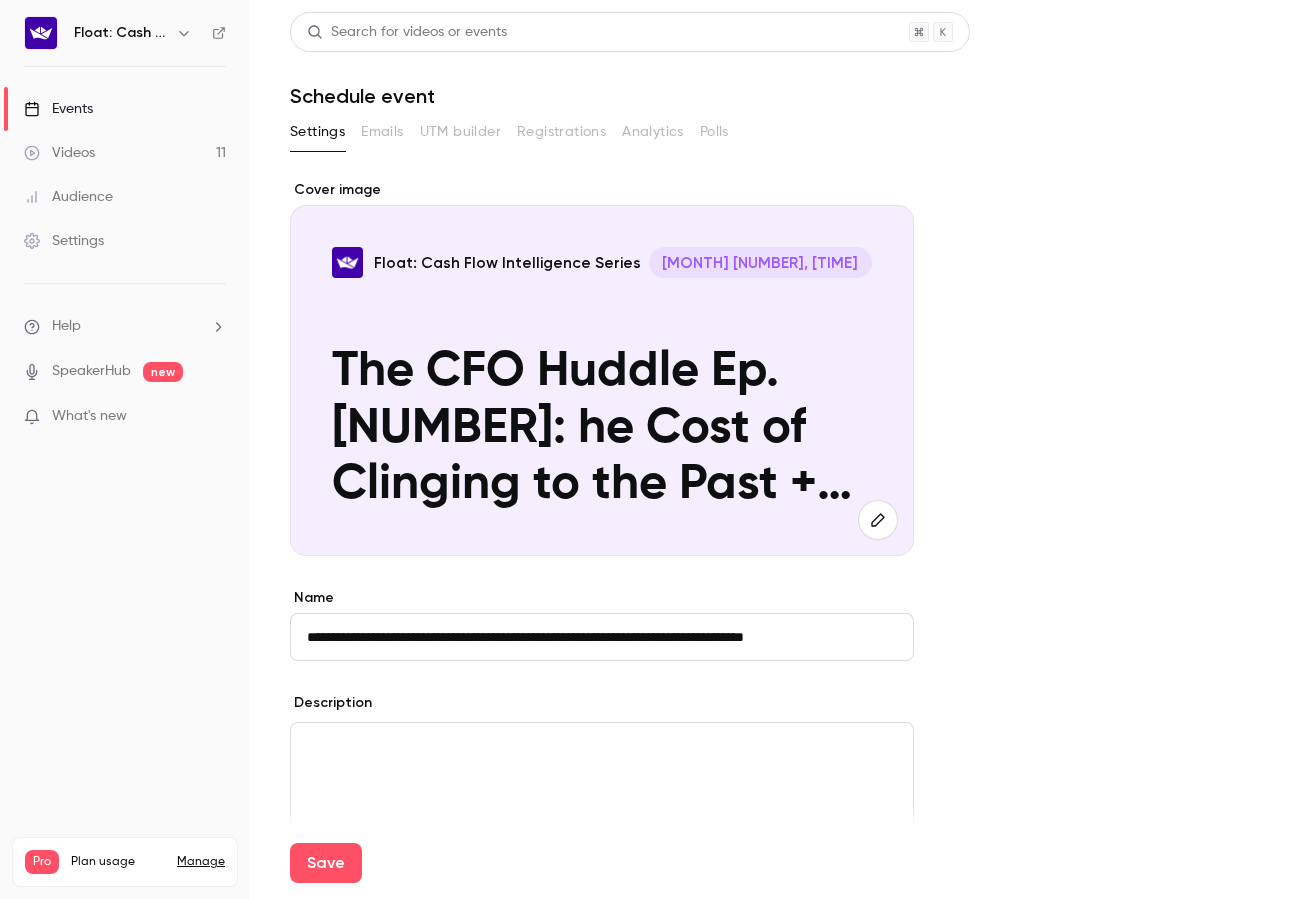drag, startPoint x: 646, startPoint y: 634, endPoint x: 1004, endPoint y: 637, distance: 358.01257 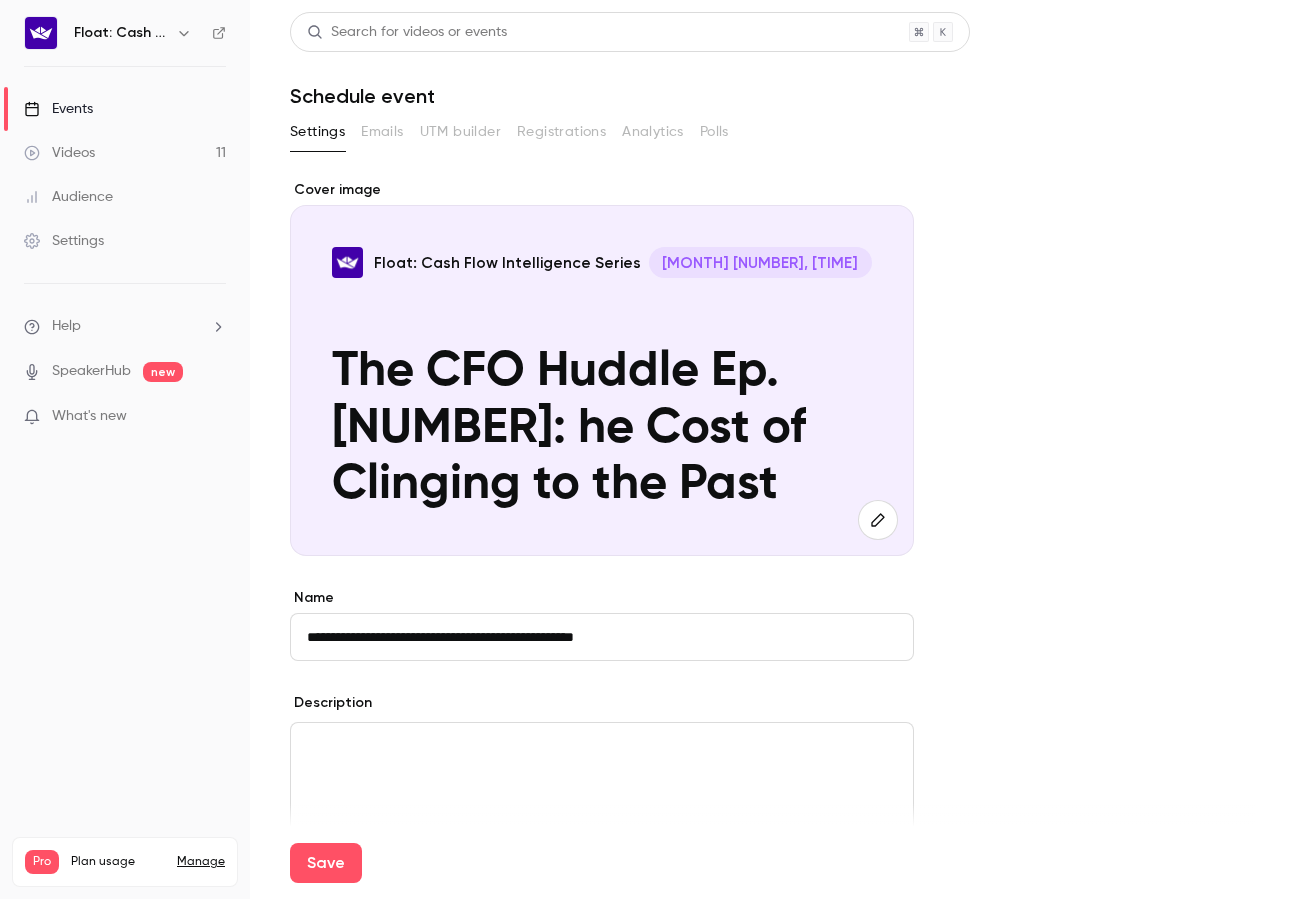 click on "**********" at bounding box center [602, 637] 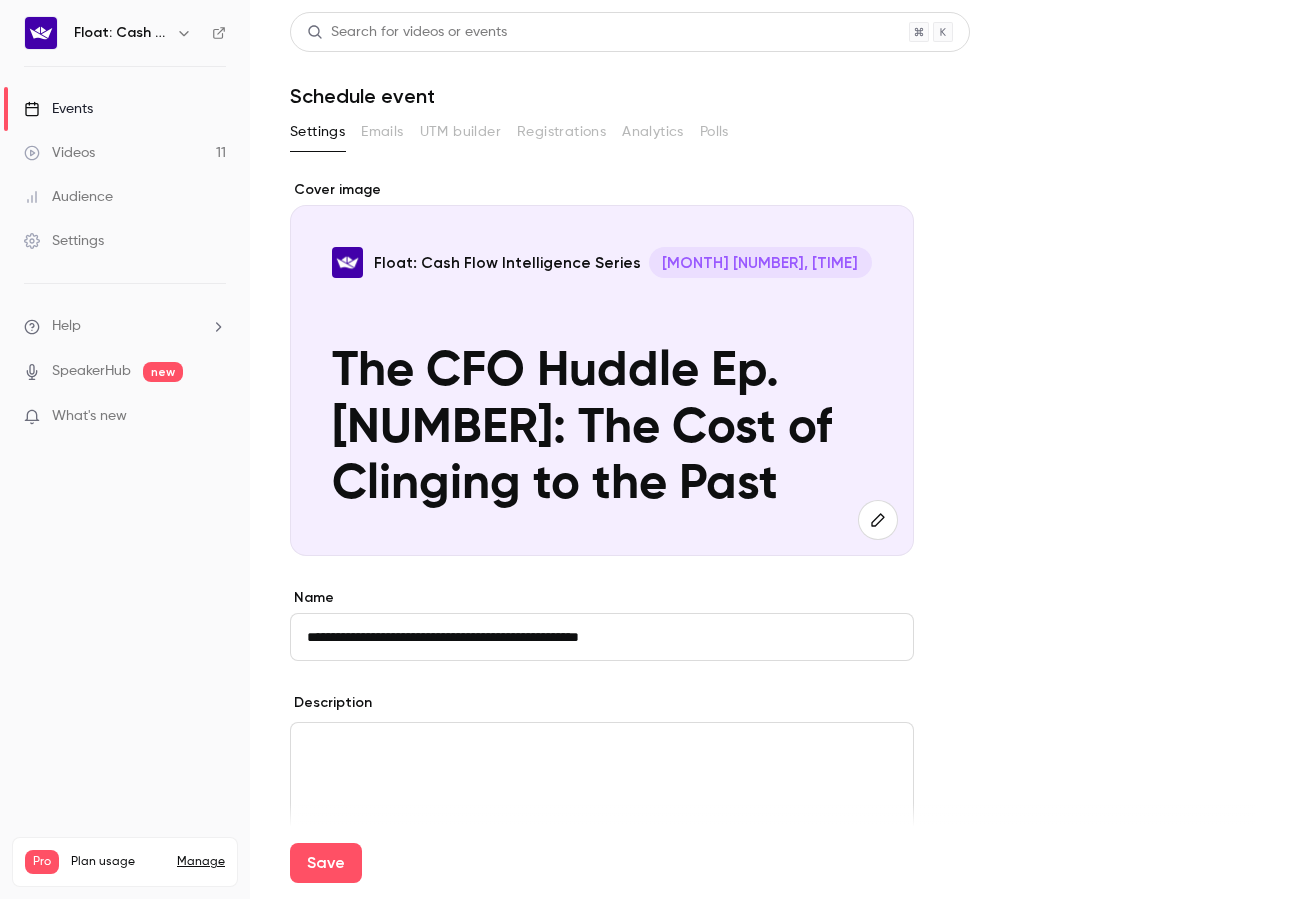 type on "**********" 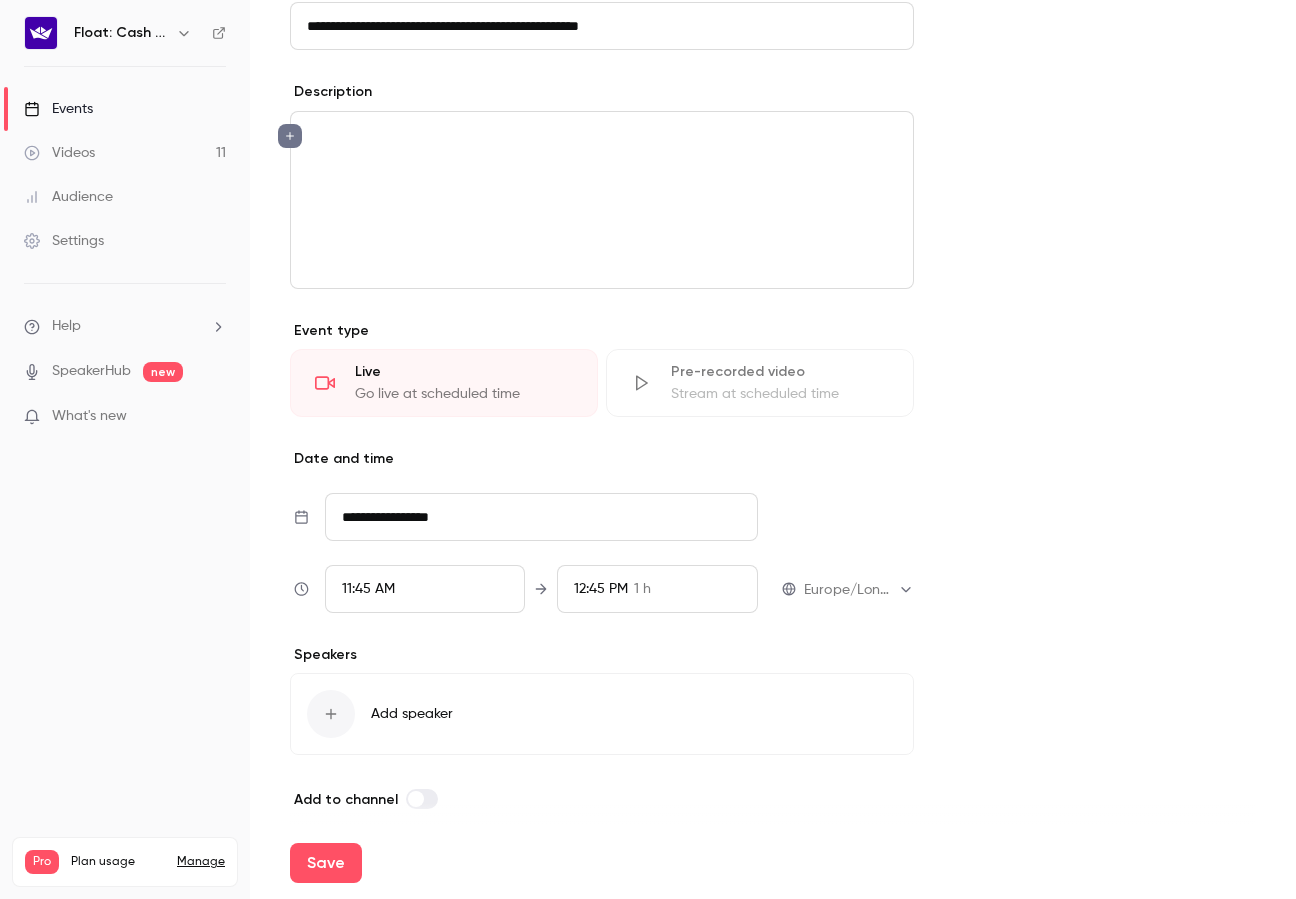 scroll, scrollTop: 627, scrollLeft: 0, axis: vertical 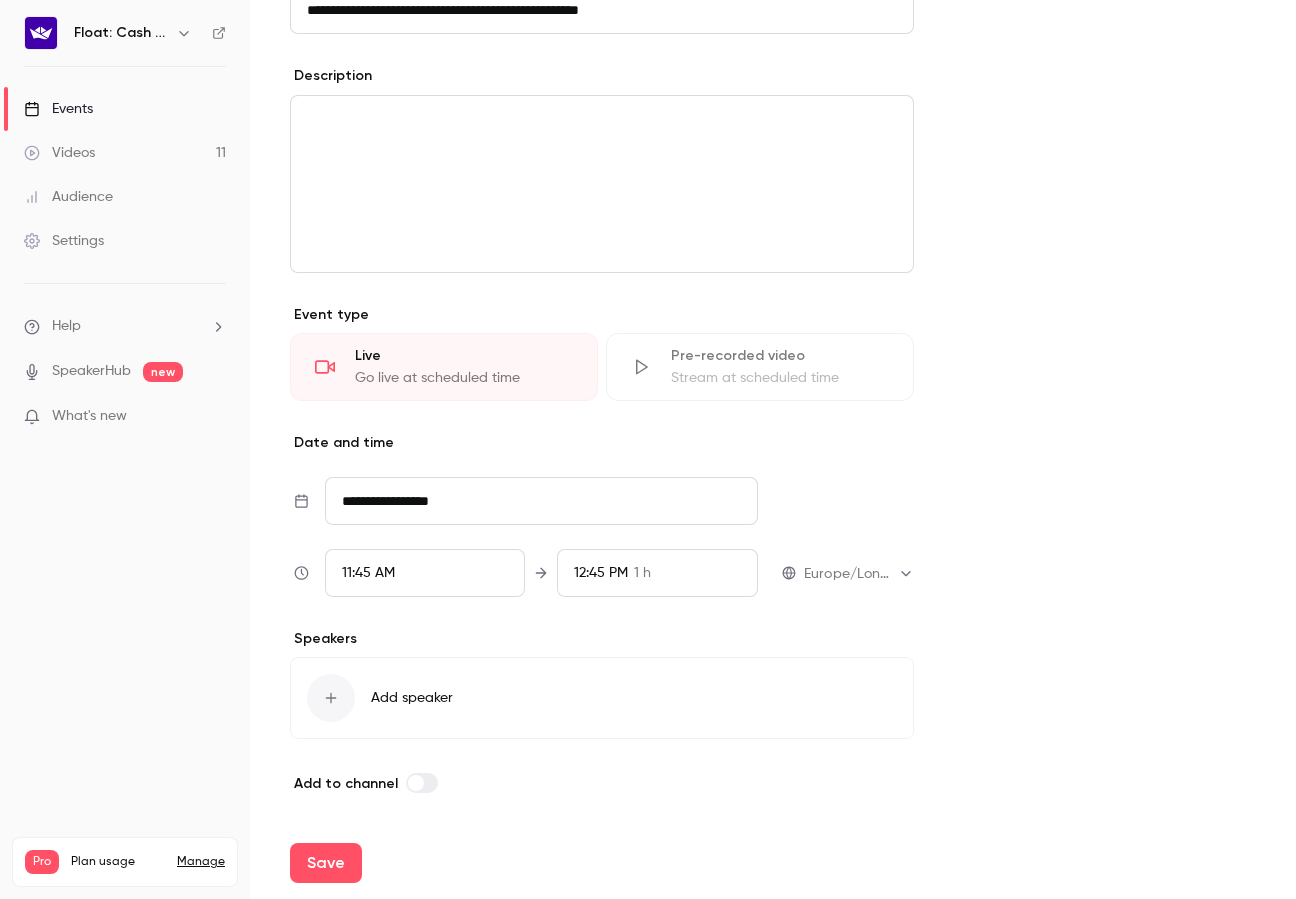 click on "11:45 AM" at bounding box center (425, 573) 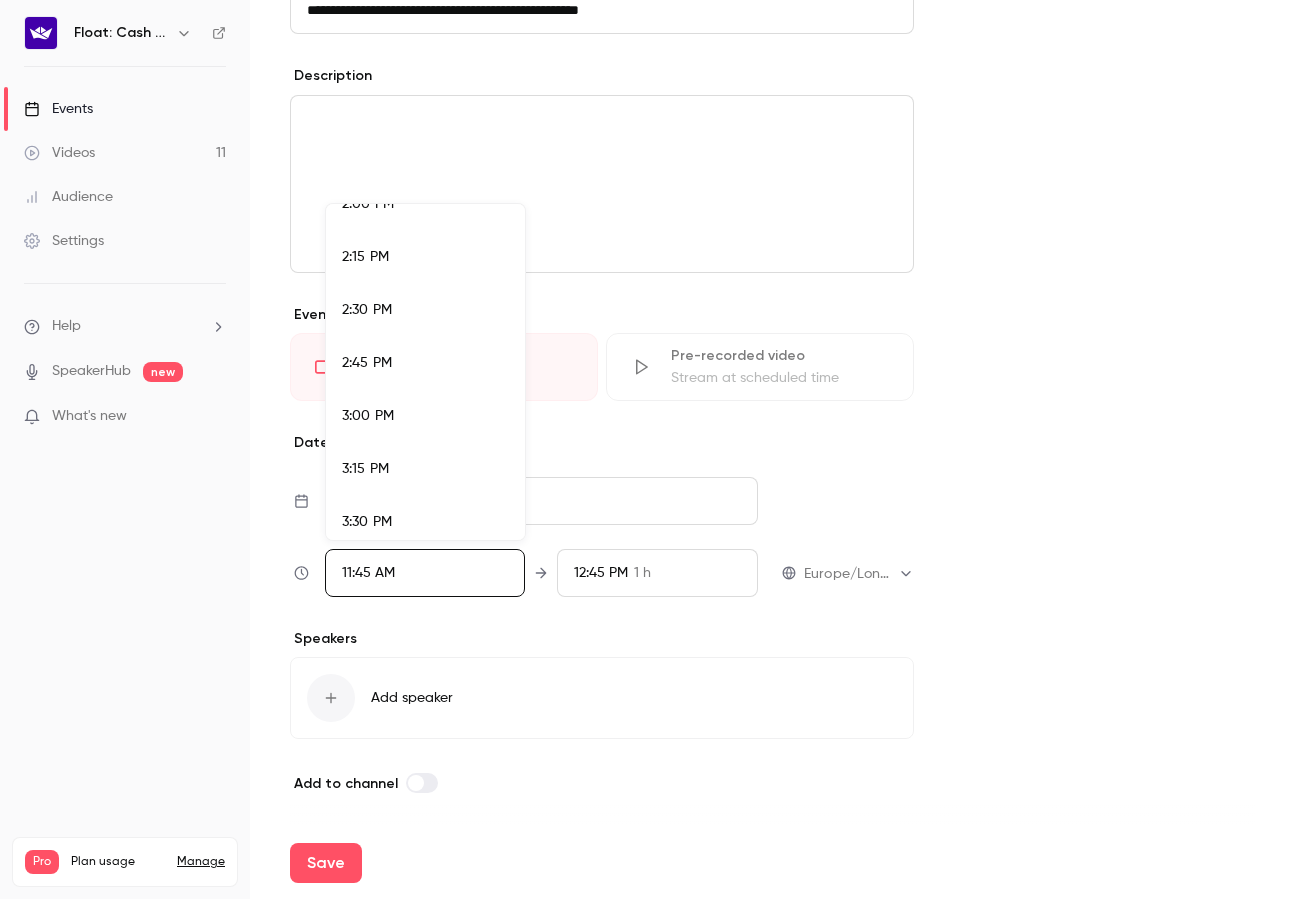 scroll, scrollTop: 3024, scrollLeft: 0, axis: vertical 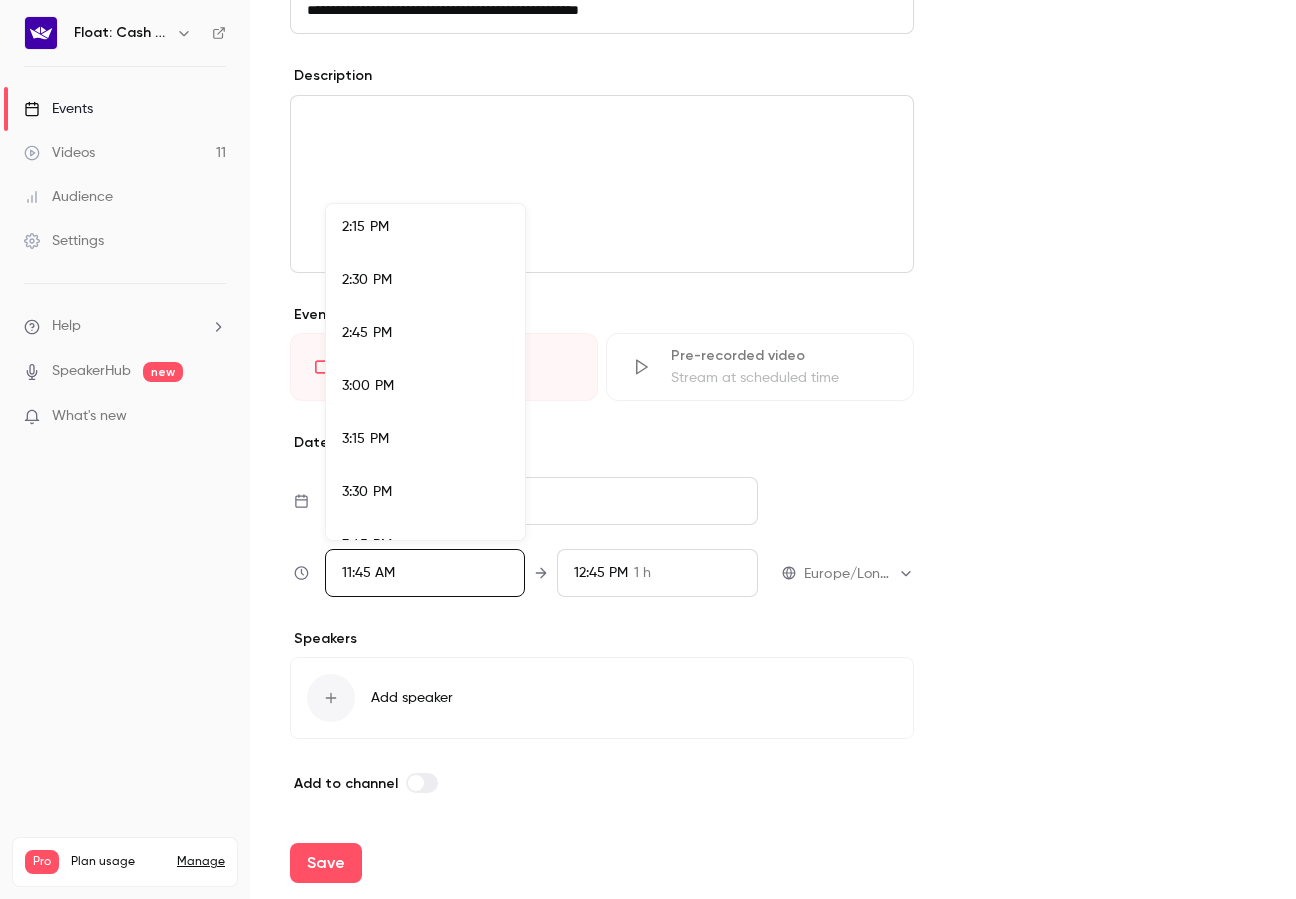 click on "3:00 PM" at bounding box center (425, 386) 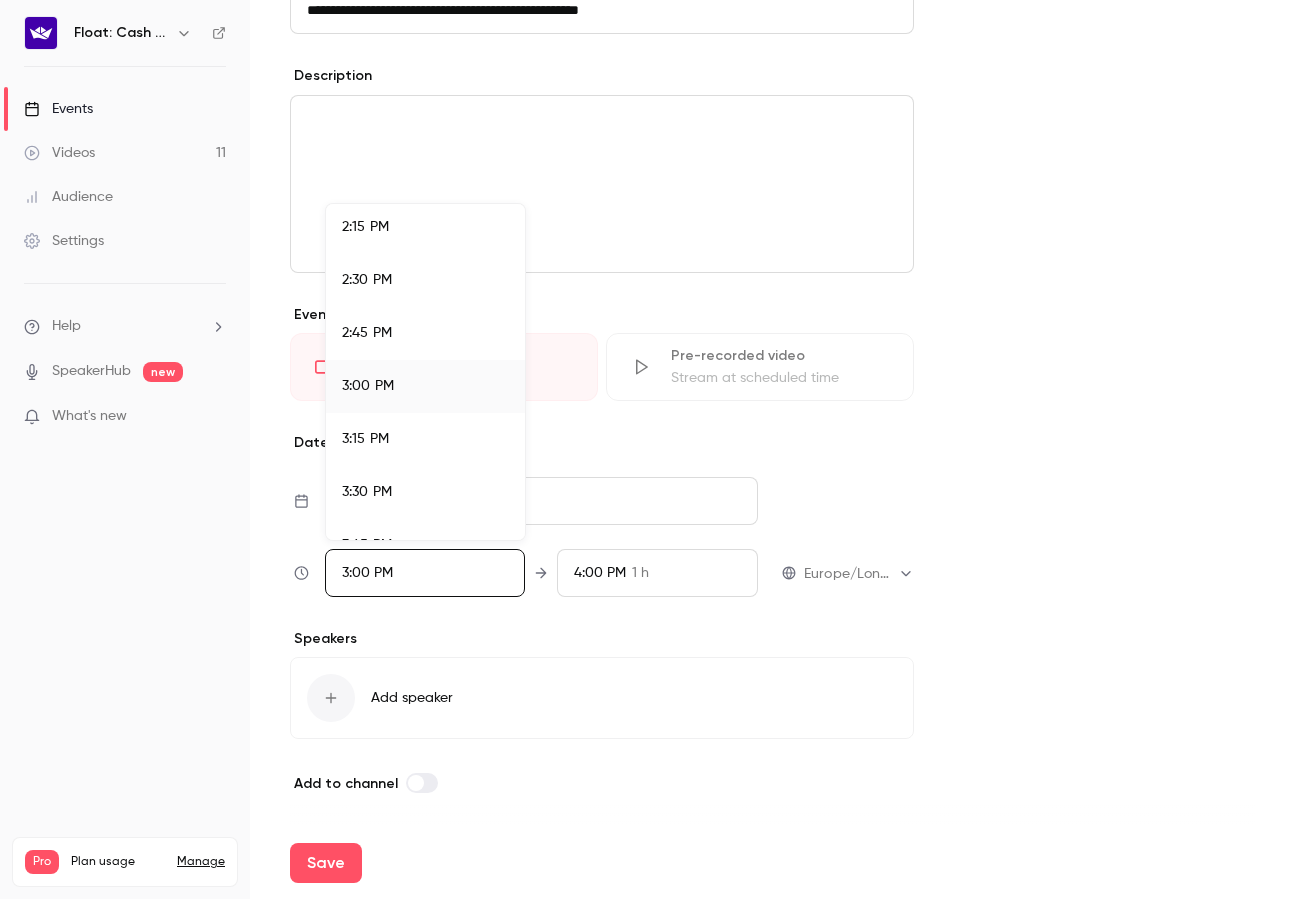 click at bounding box center [648, 449] 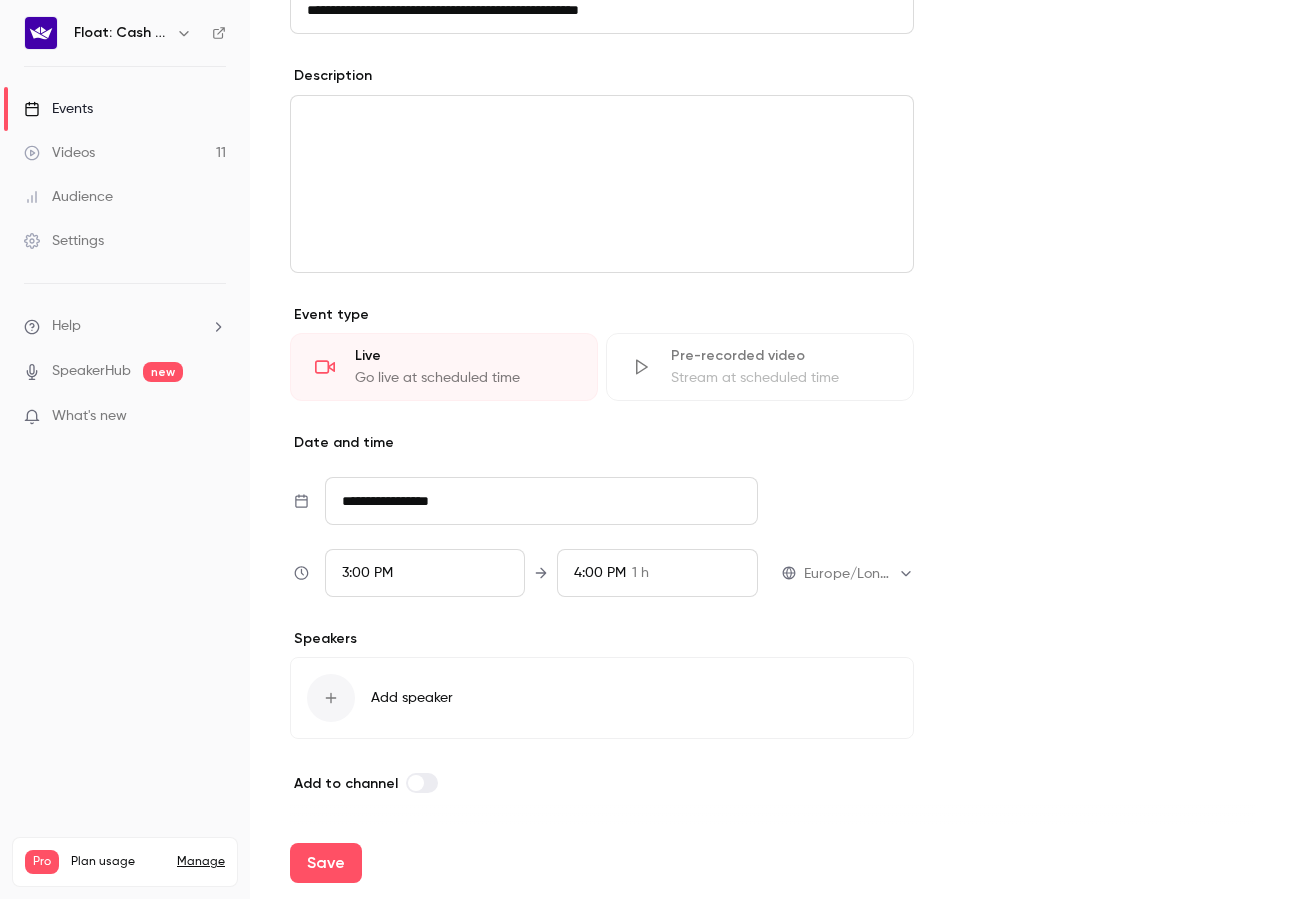 scroll, scrollTop: 2349, scrollLeft: 0, axis: vertical 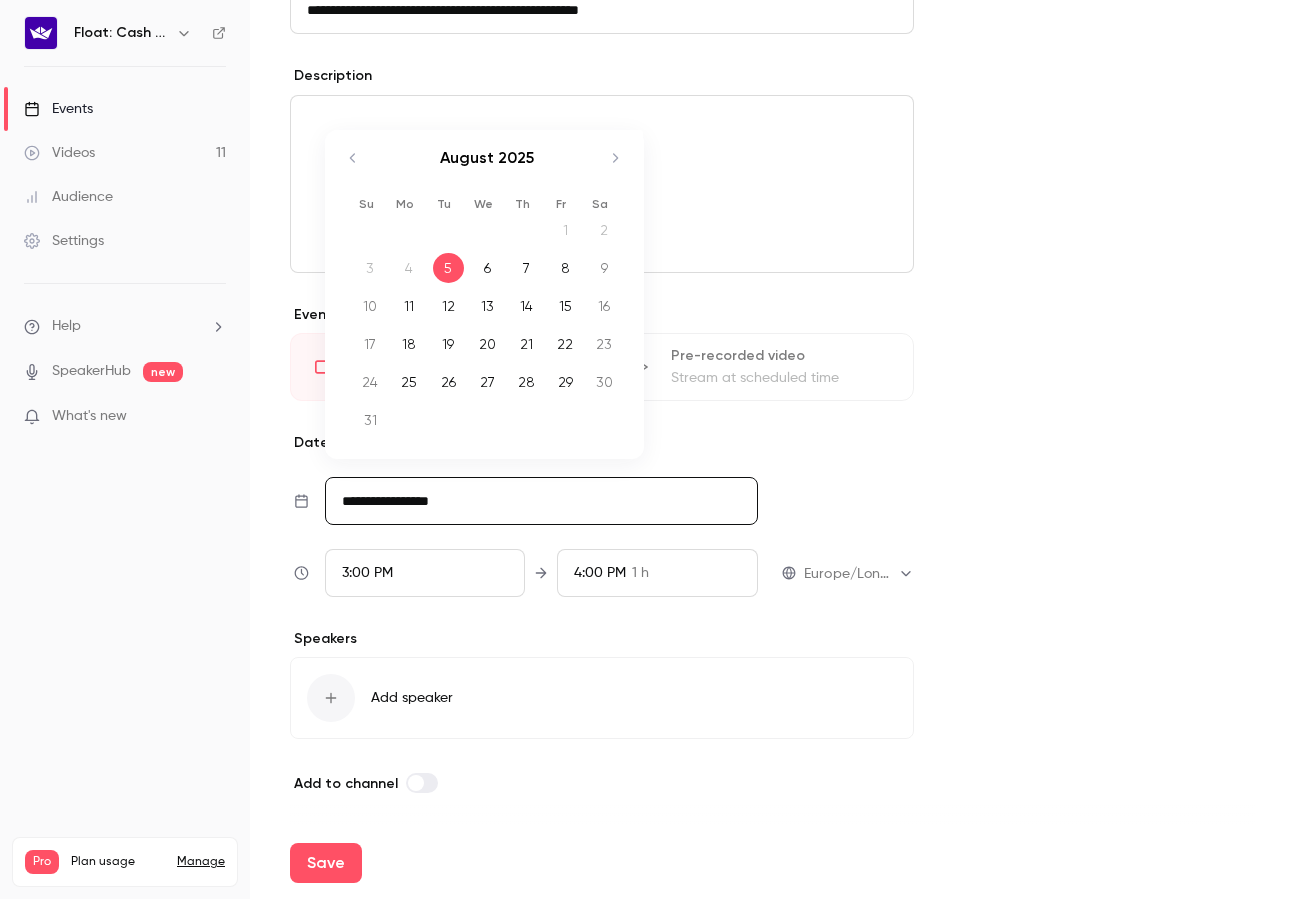 click on "**********" at bounding box center (541, 501) 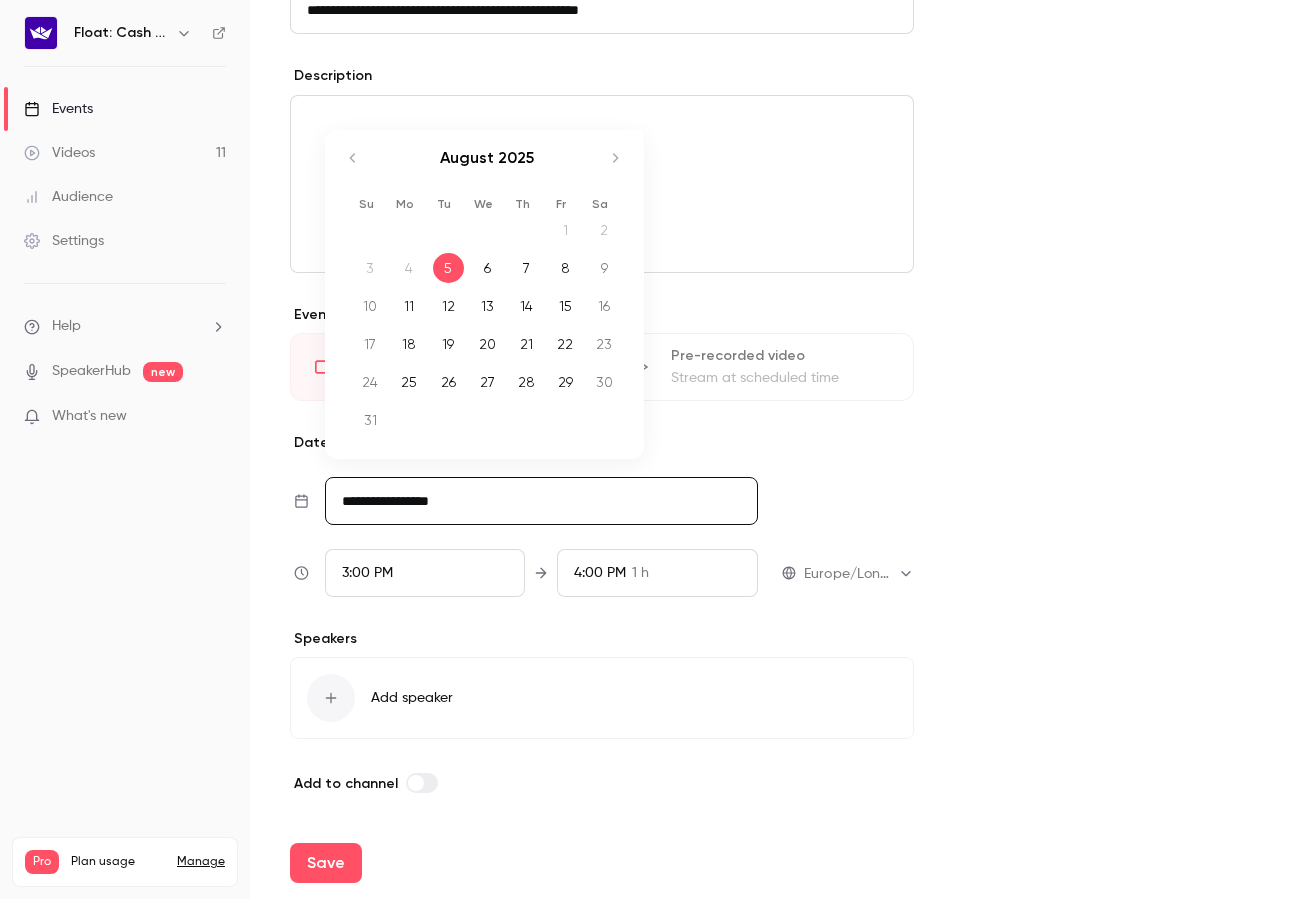 click on "12" at bounding box center [448, 306] 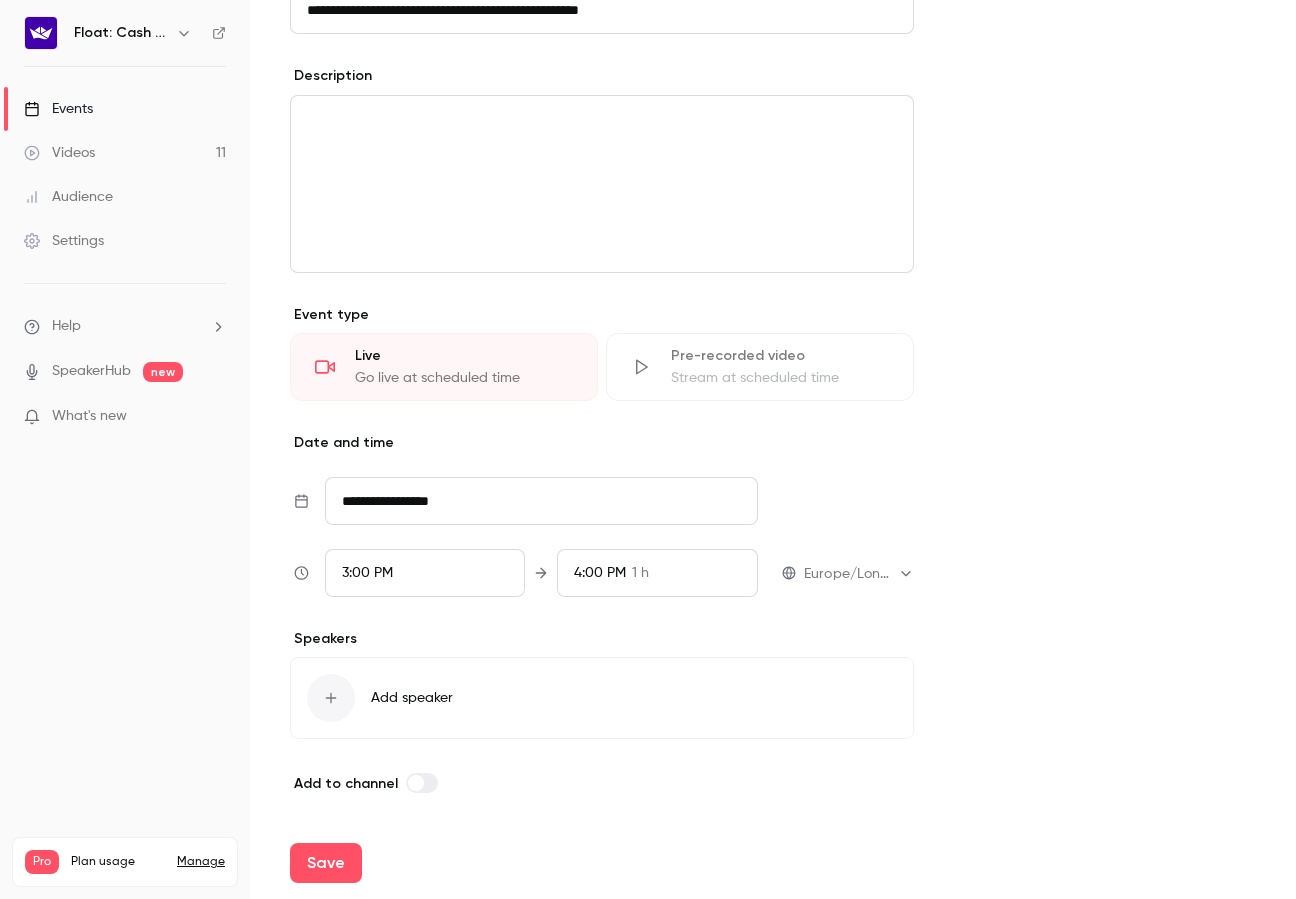 click on "Speakers Add speaker" at bounding box center (602, 684) 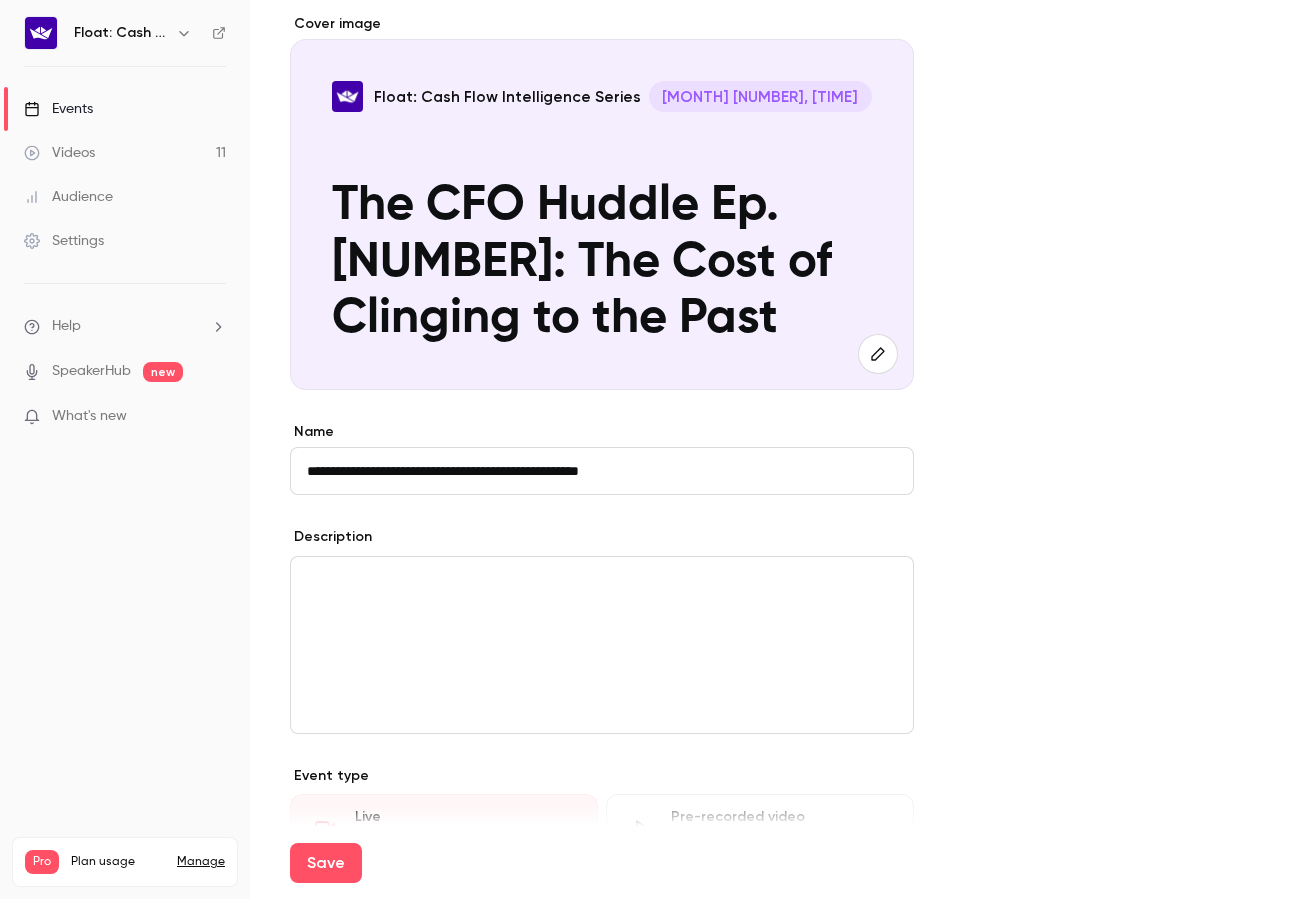 scroll, scrollTop: 627, scrollLeft: 0, axis: vertical 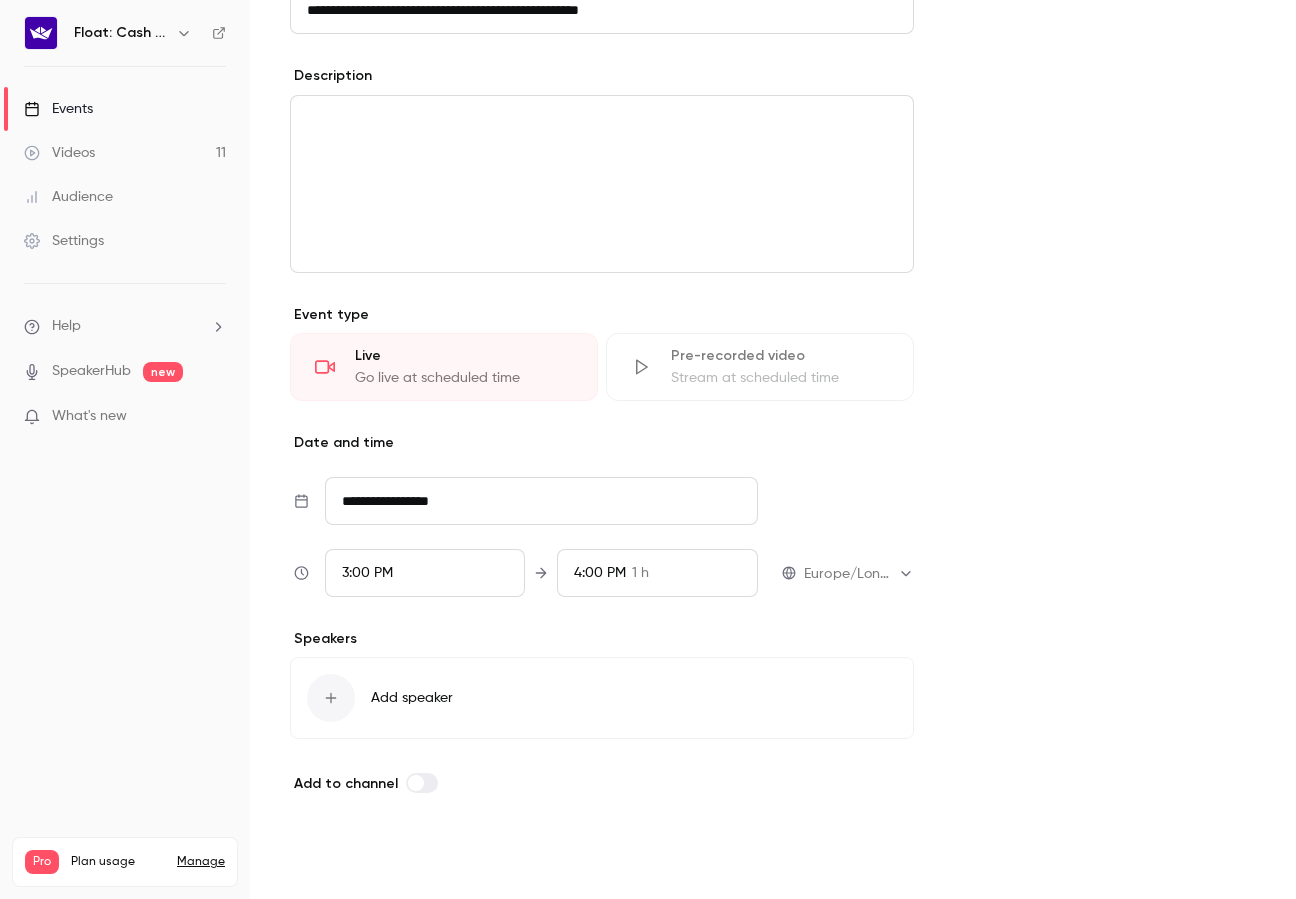 click on "Save" at bounding box center (326, 863) 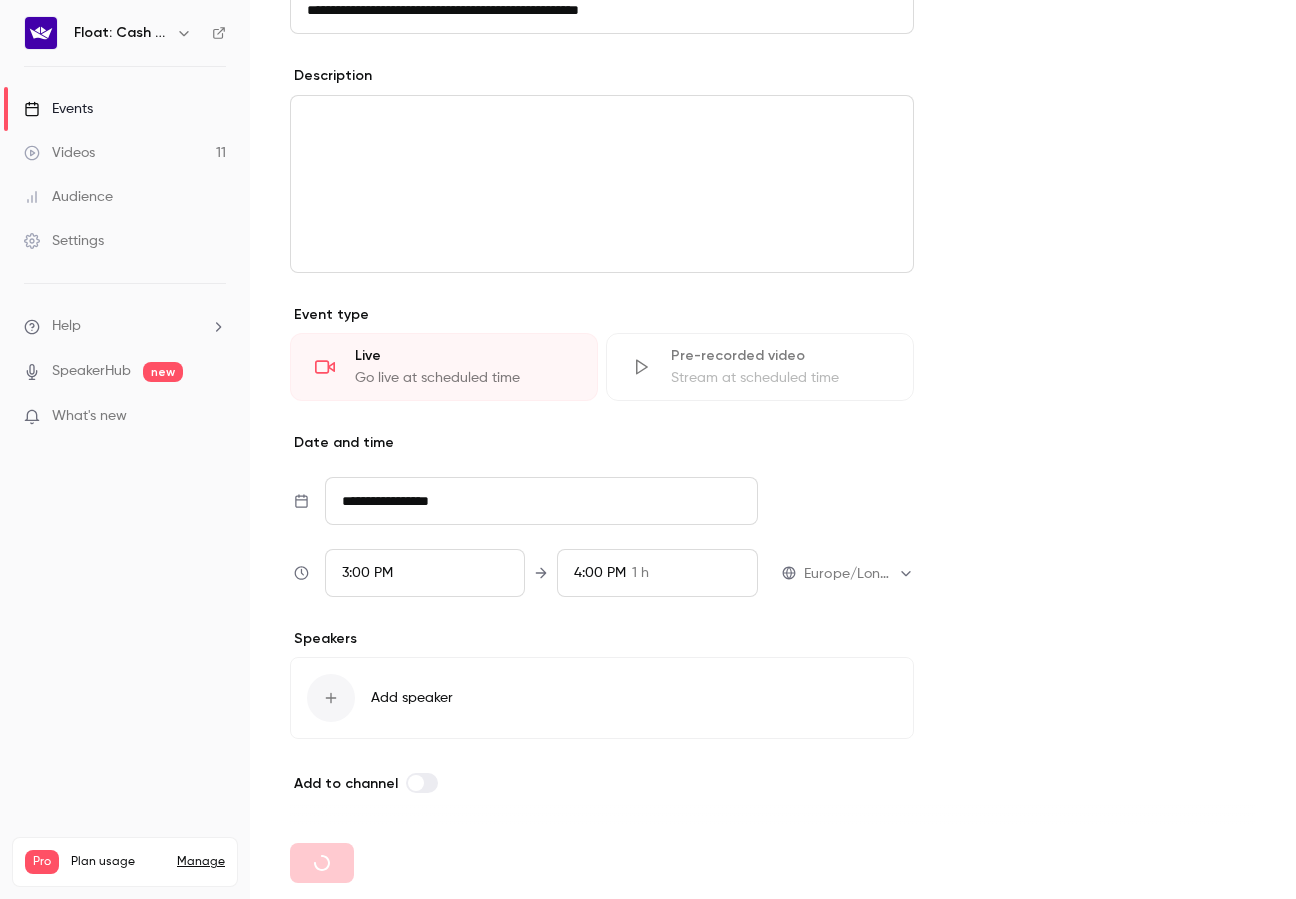 type 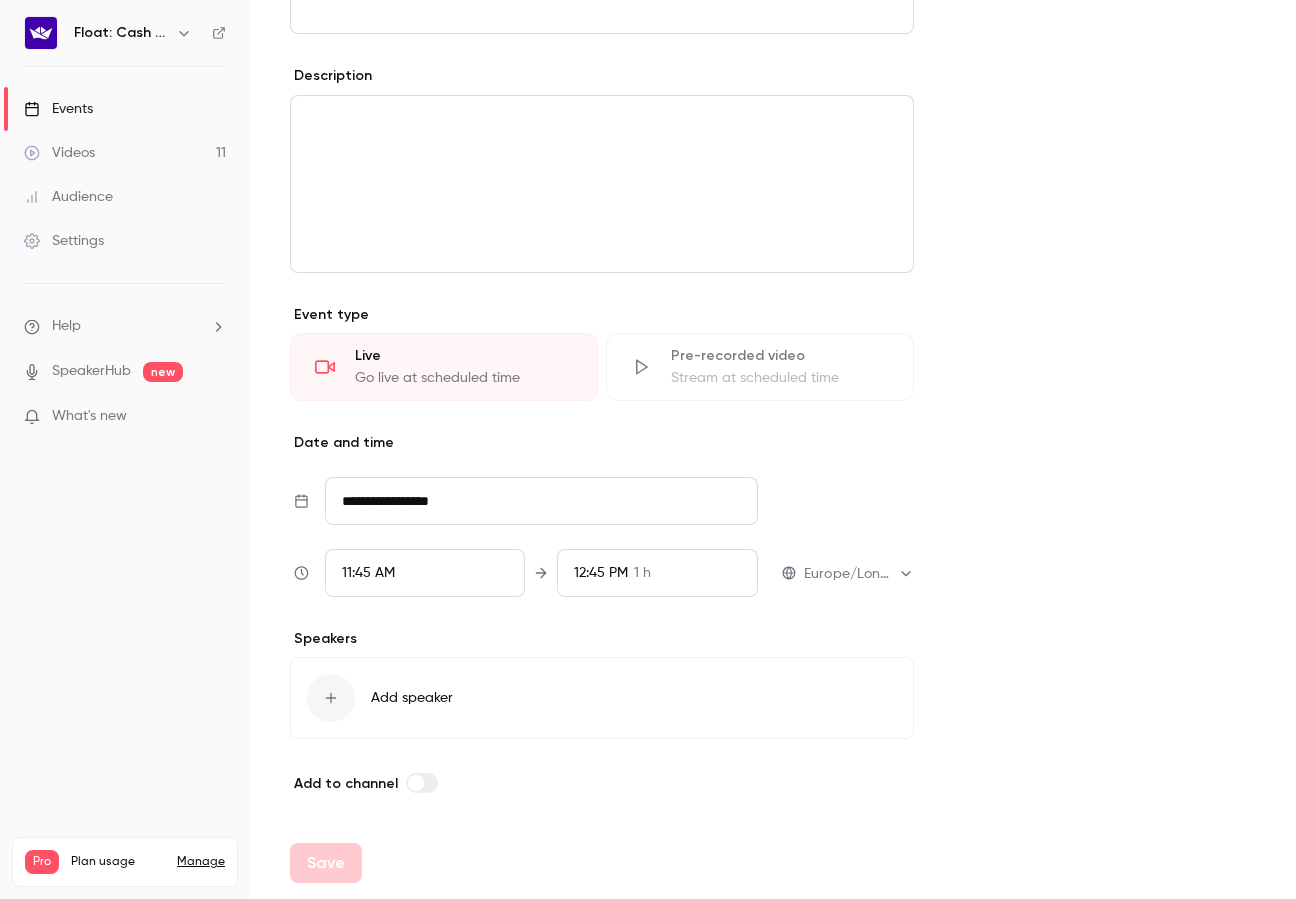 scroll, scrollTop: 0, scrollLeft: 0, axis: both 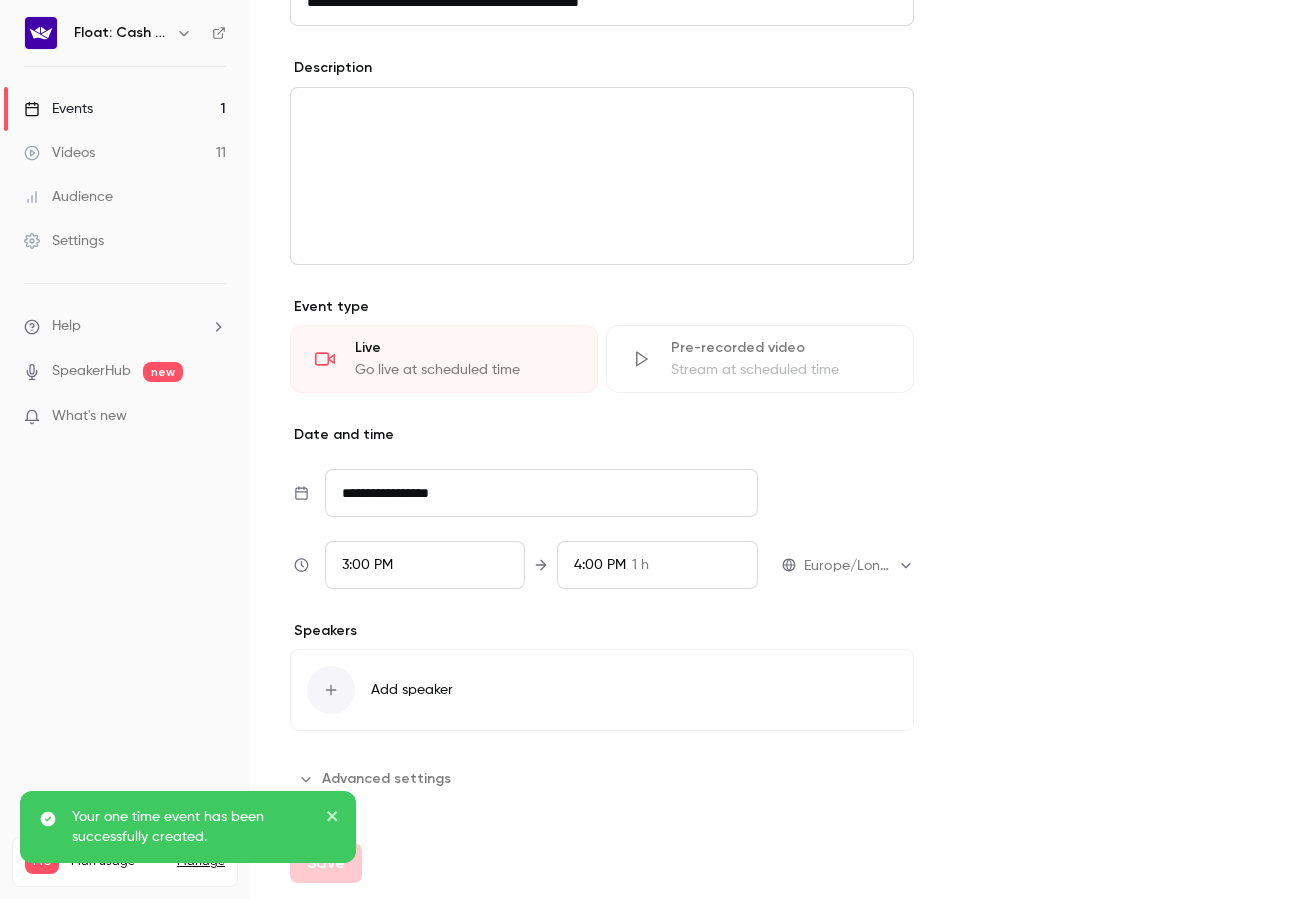 click on "3:00 PM" at bounding box center (425, 565) 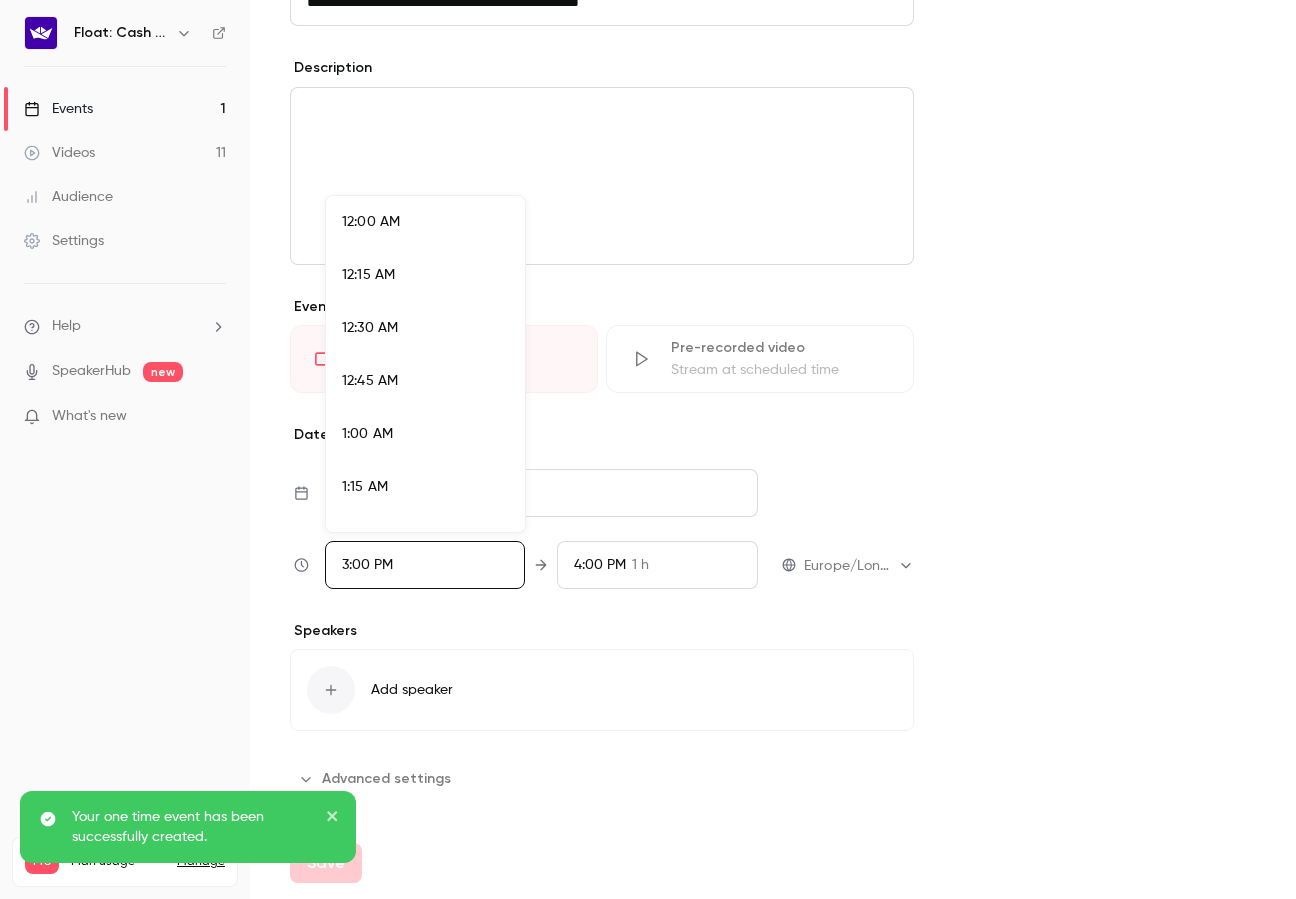 scroll, scrollTop: 634, scrollLeft: 0, axis: vertical 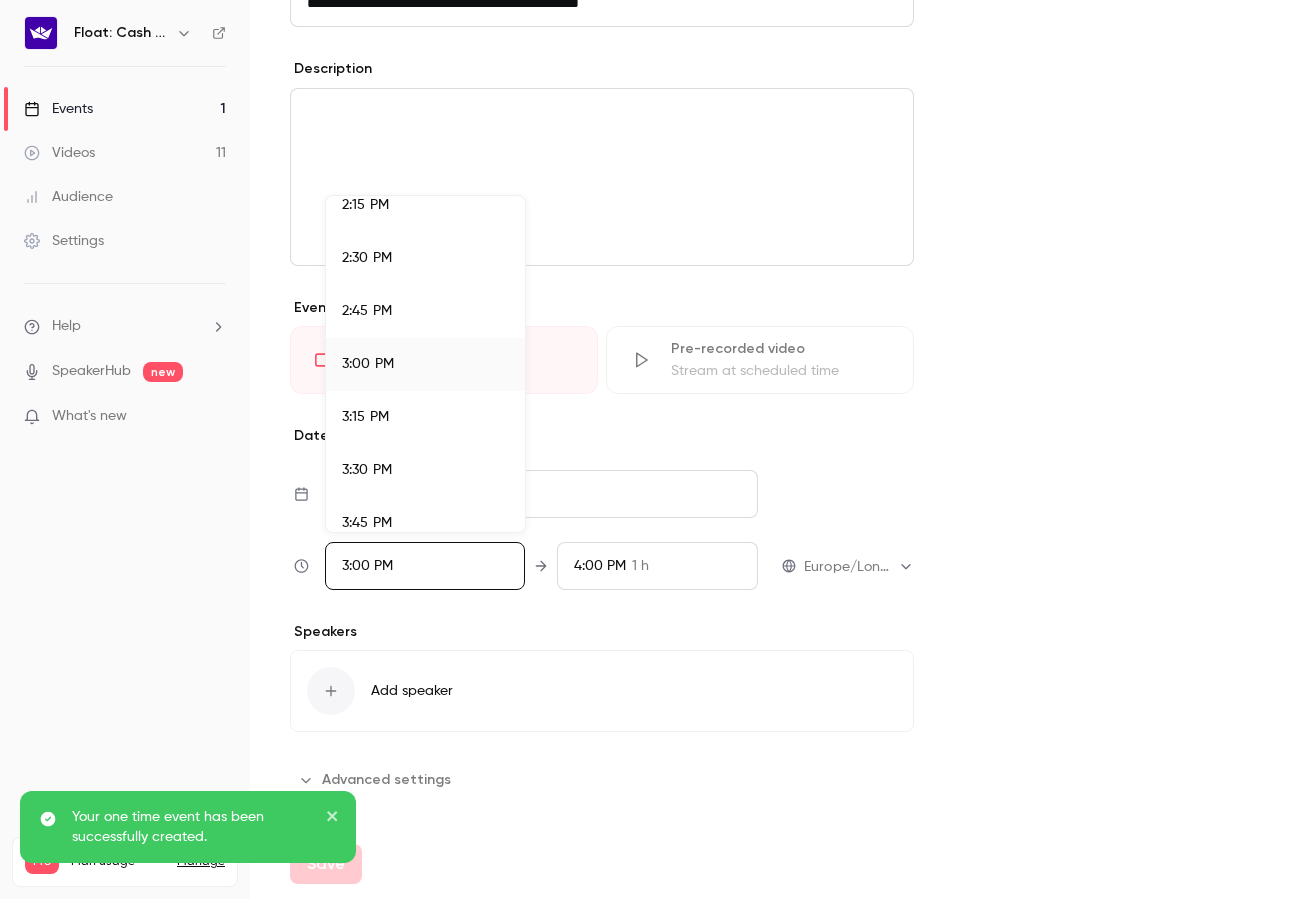 click on "2:45 PM" at bounding box center [425, 311] 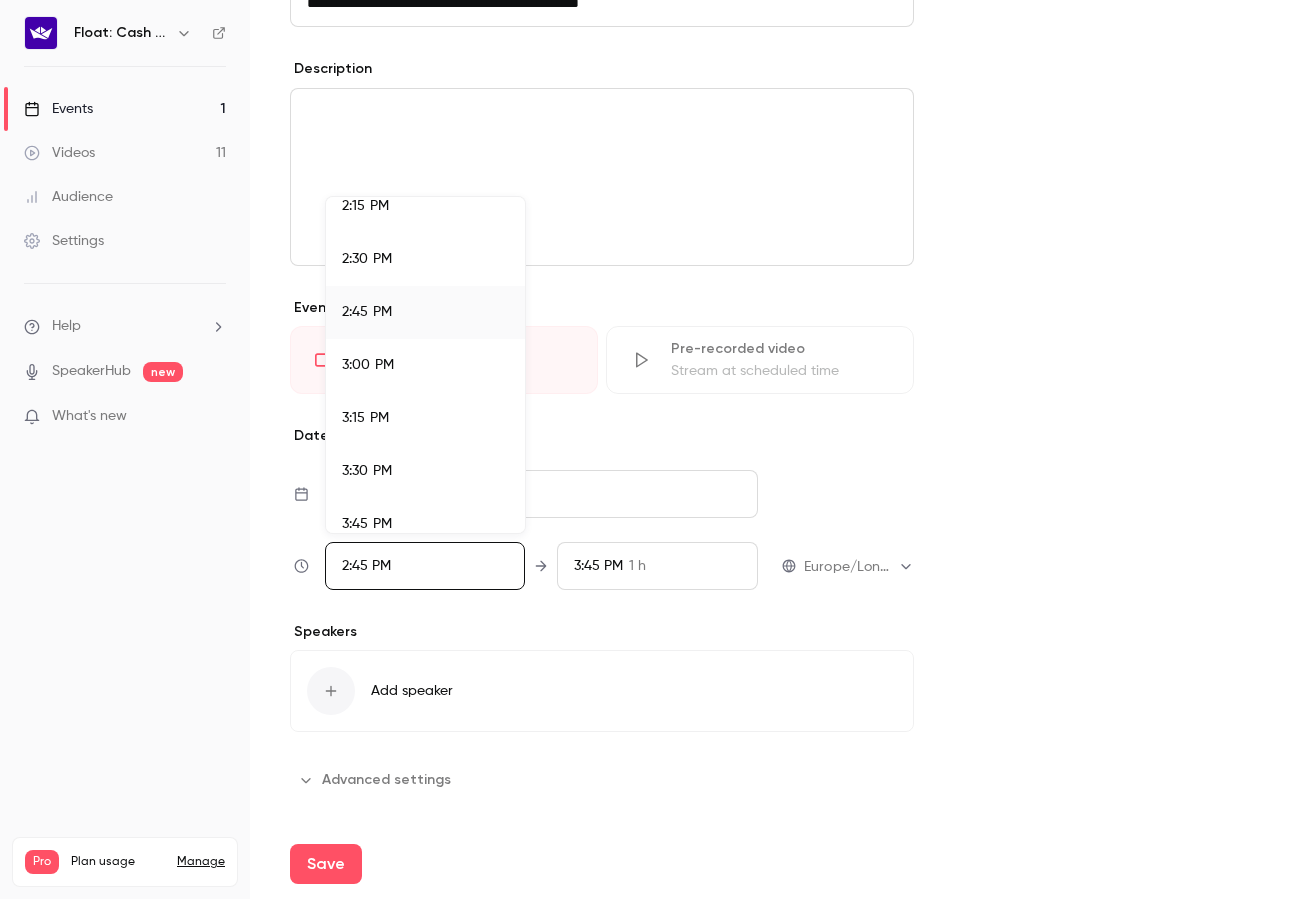 click on "Your one time event has been successfully created." at bounding box center [188, 835] 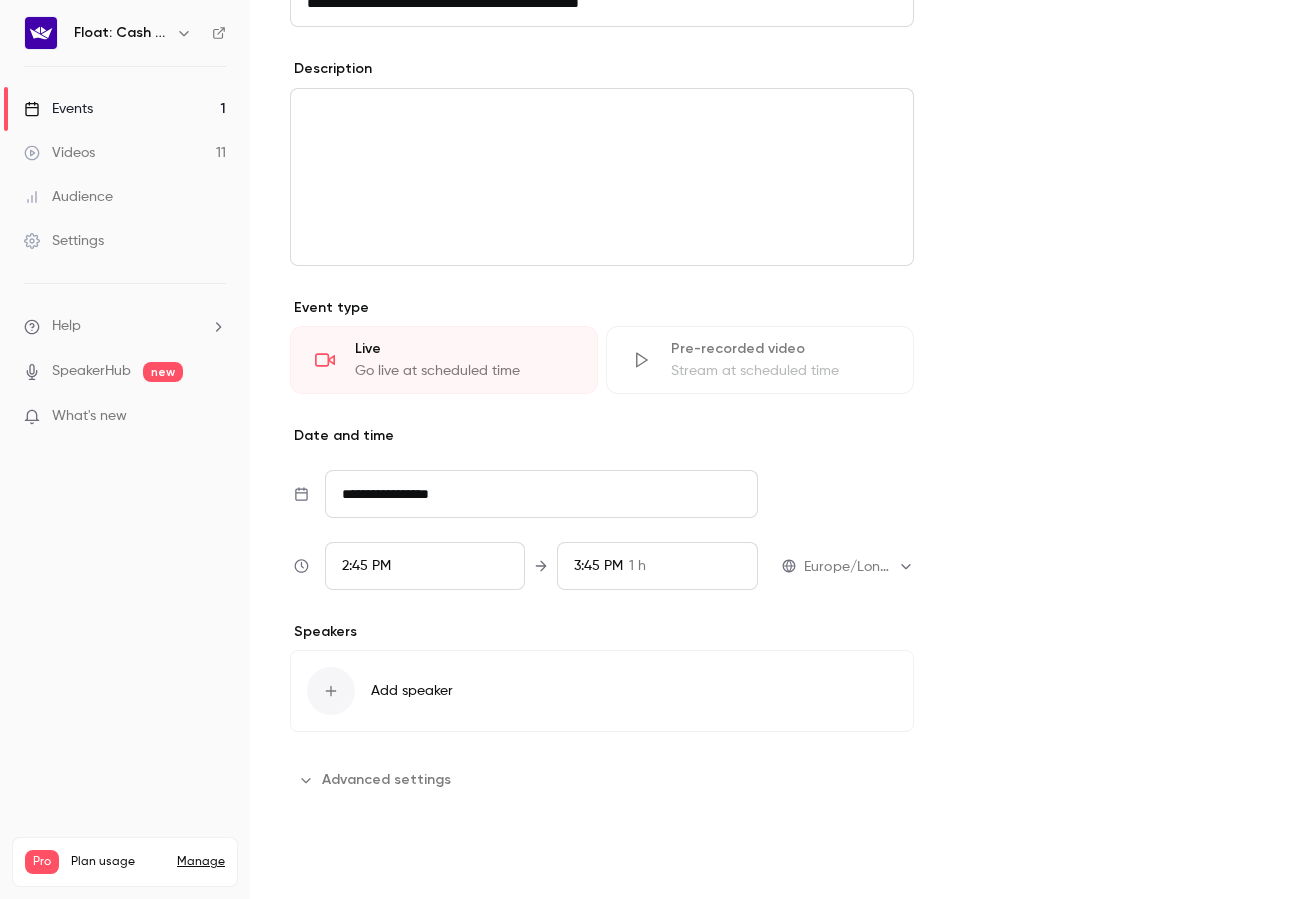 click on "Save" at bounding box center (326, 864) 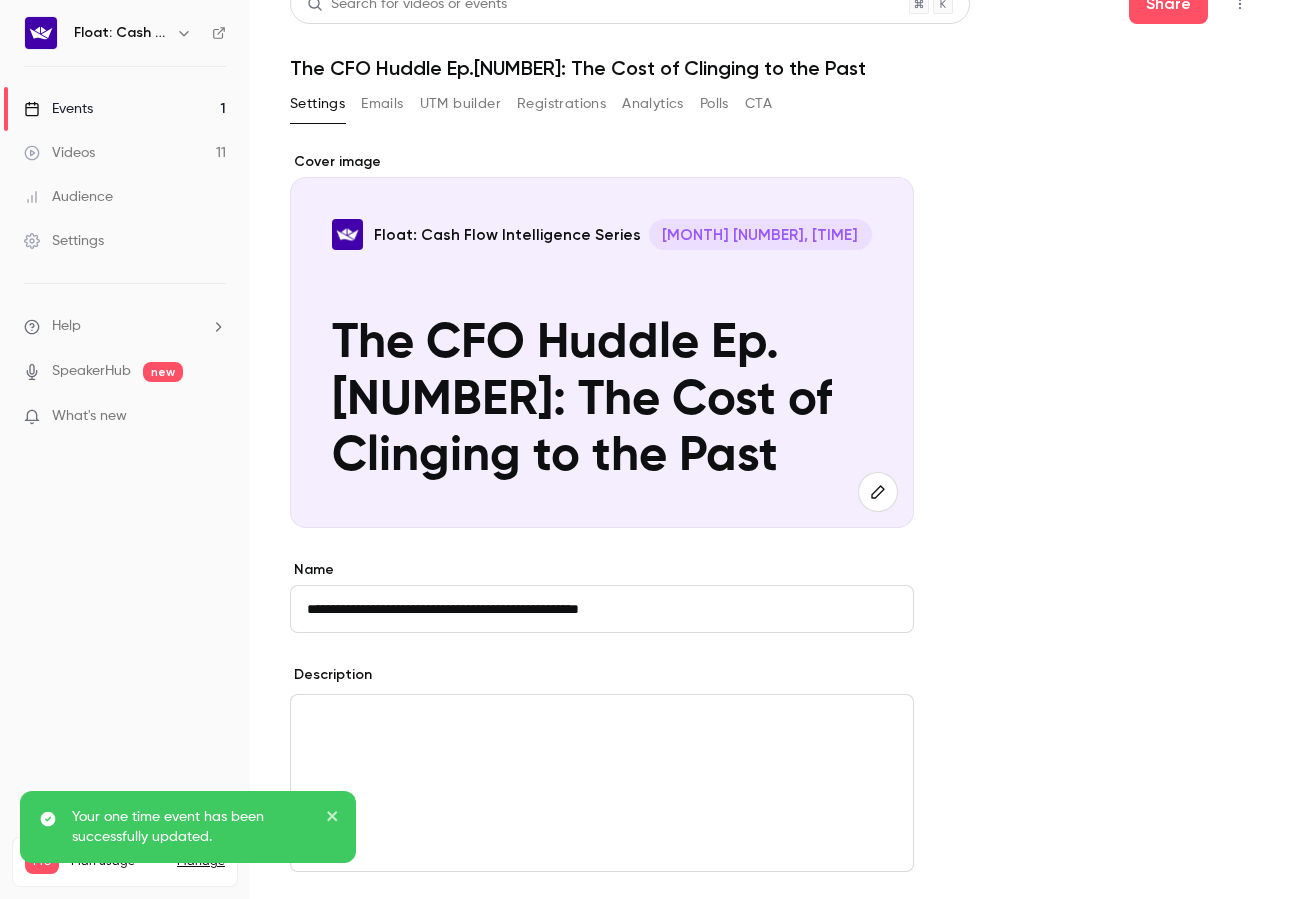 scroll, scrollTop: 0, scrollLeft: 0, axis: both 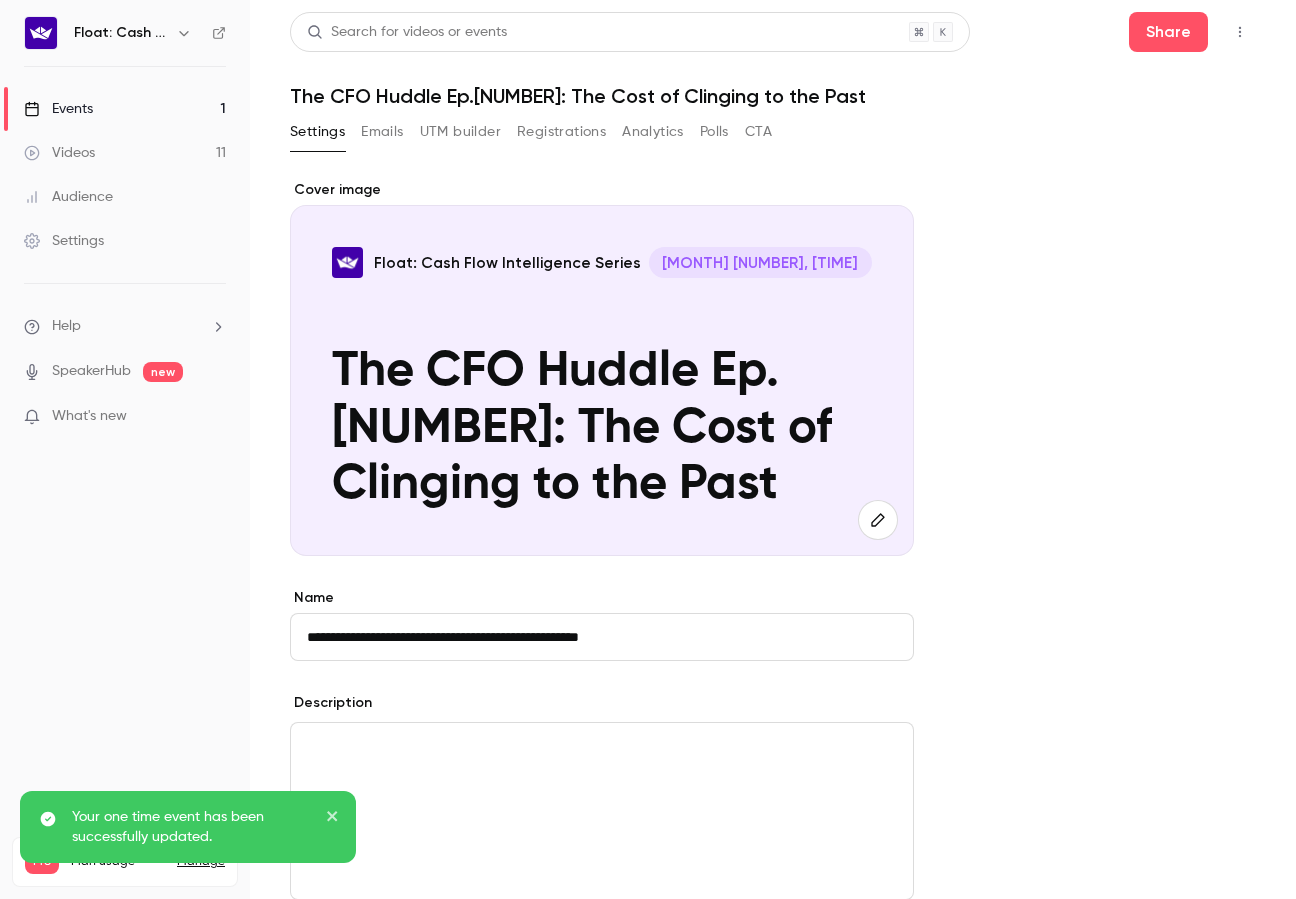 click on "Events 1" at bounding box center [125, 109] 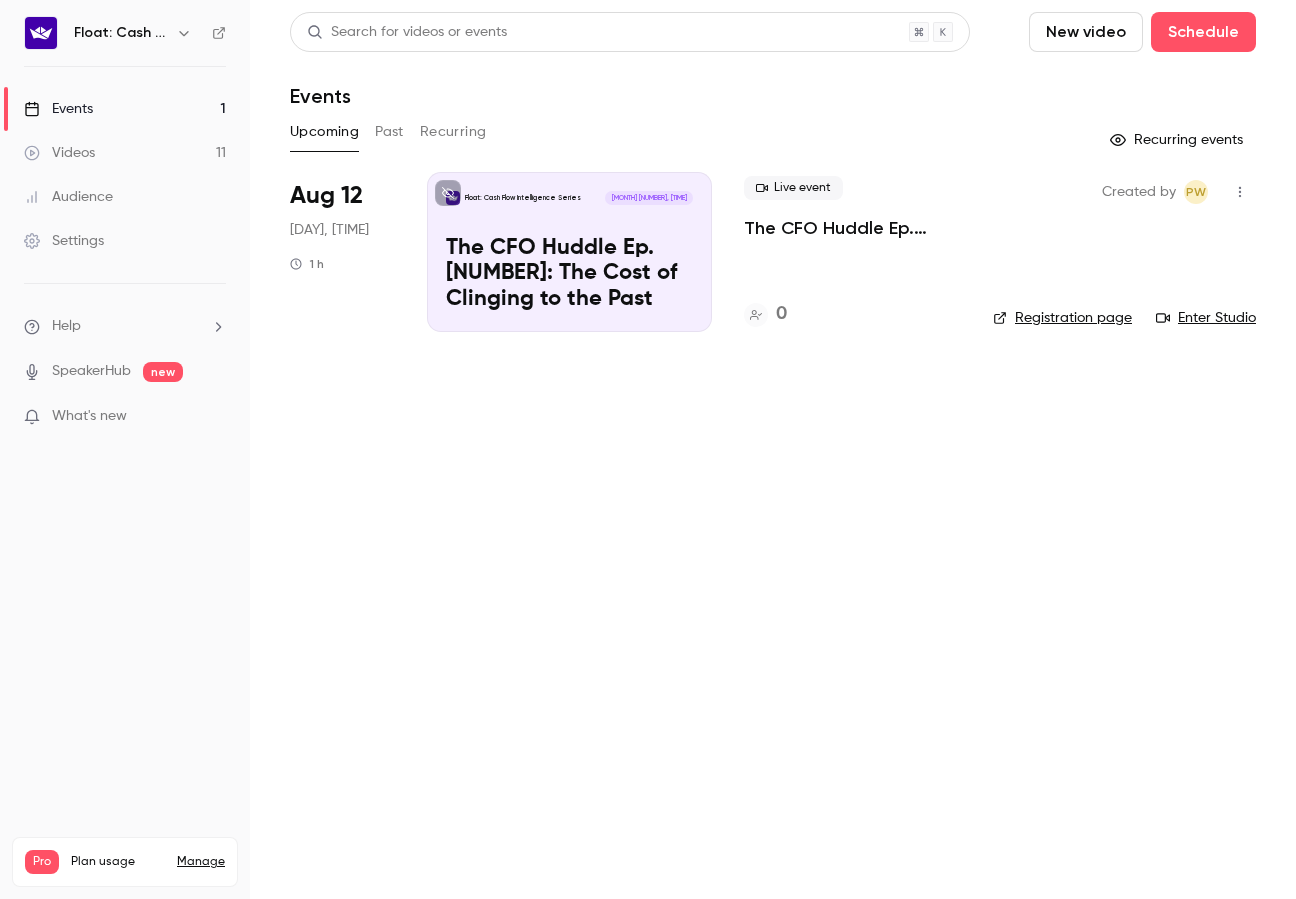 click on "Enter Studio" at bounding box center (1206, 318) 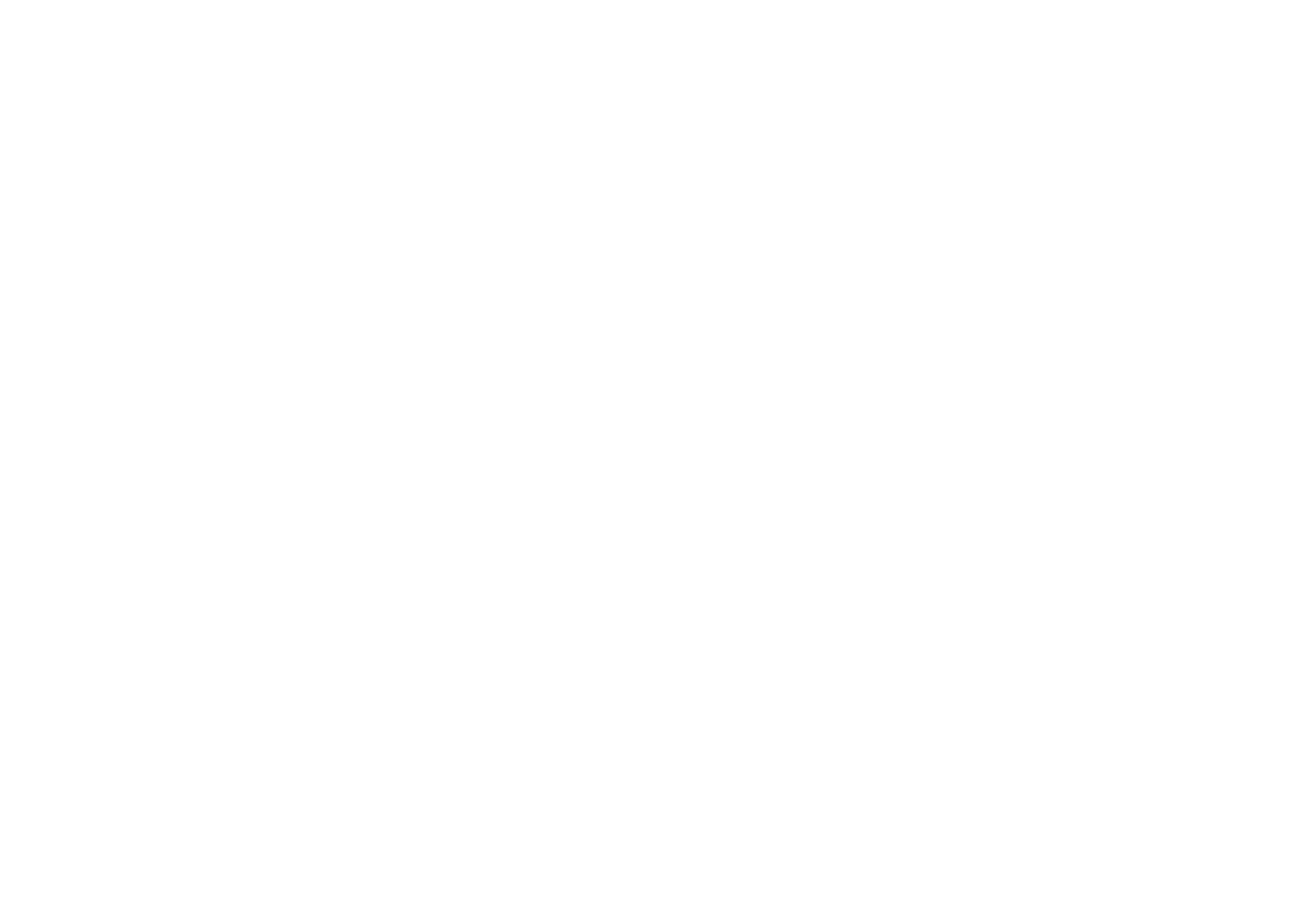 scroll, scrollTop: 0, scrollLeft: 0, axis: both 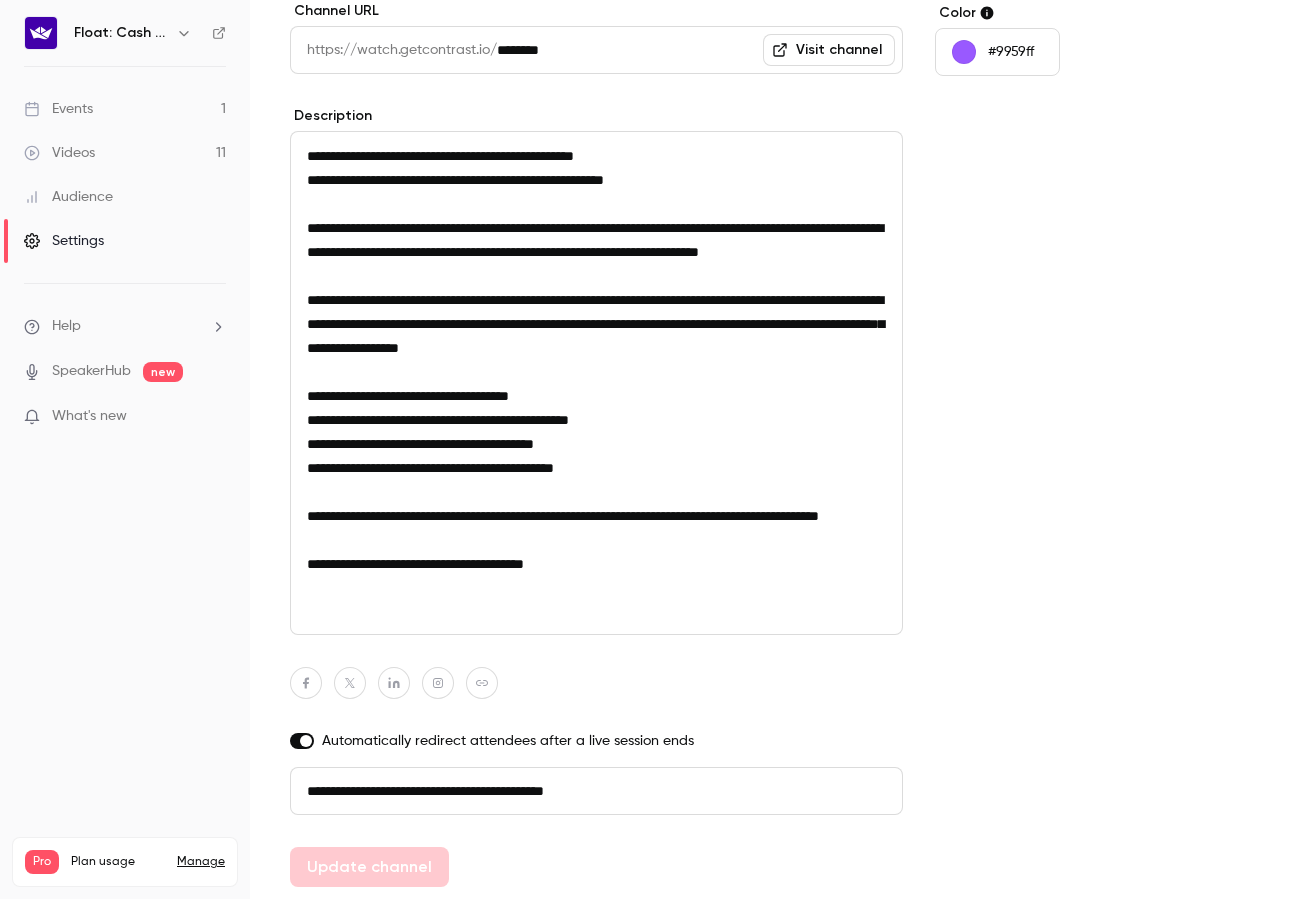 click on "Events" at bounding box center [58, 109] 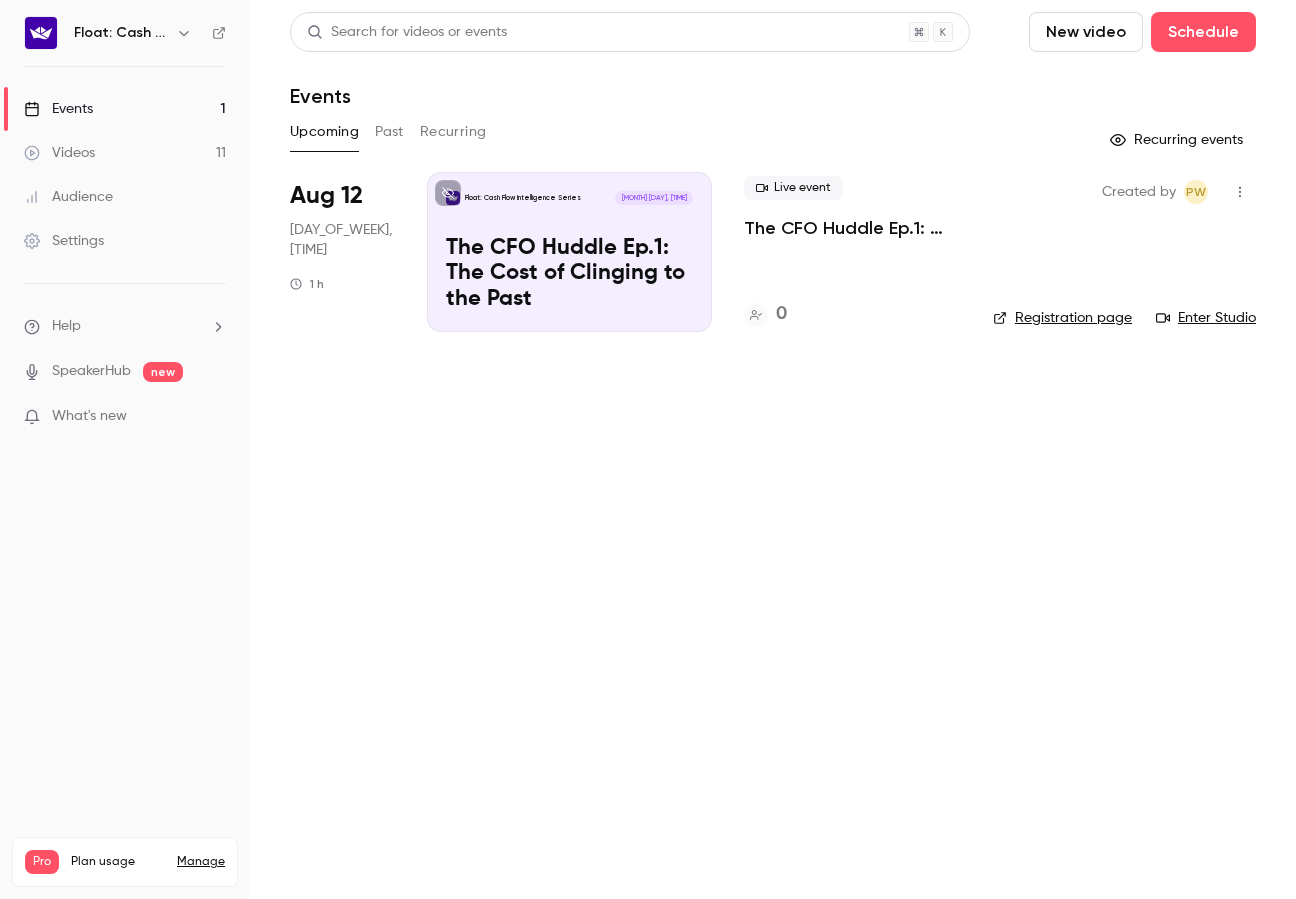 click on "The CFO Huddle Ep.[NUMBER]: The Cost of Clinging to the Past" at bounding box center (852, 228) 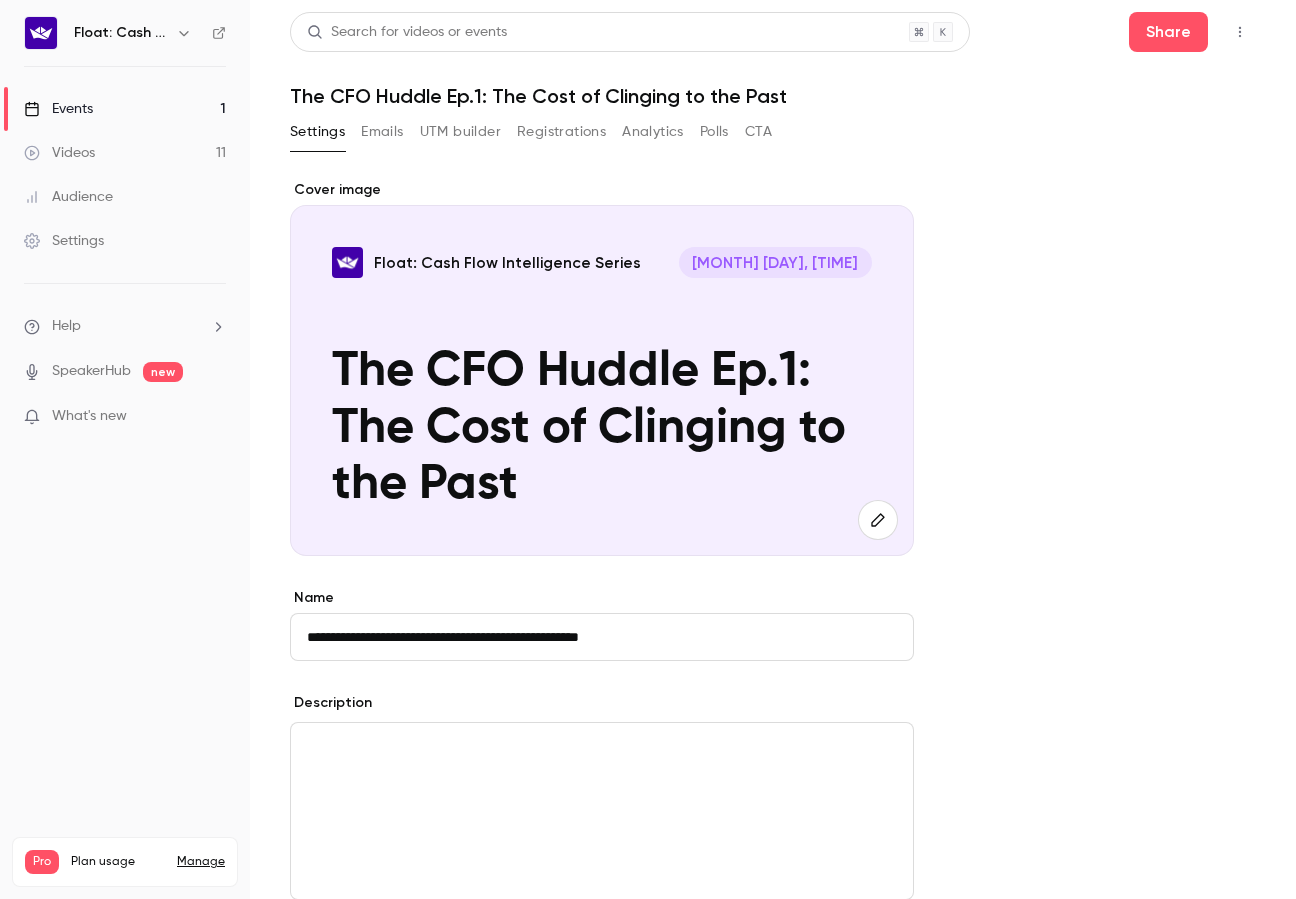 drag, startPoint x: 412, startPoint y: 810, endPoint x: 509, endPoint y: 479, distance: 344.9203 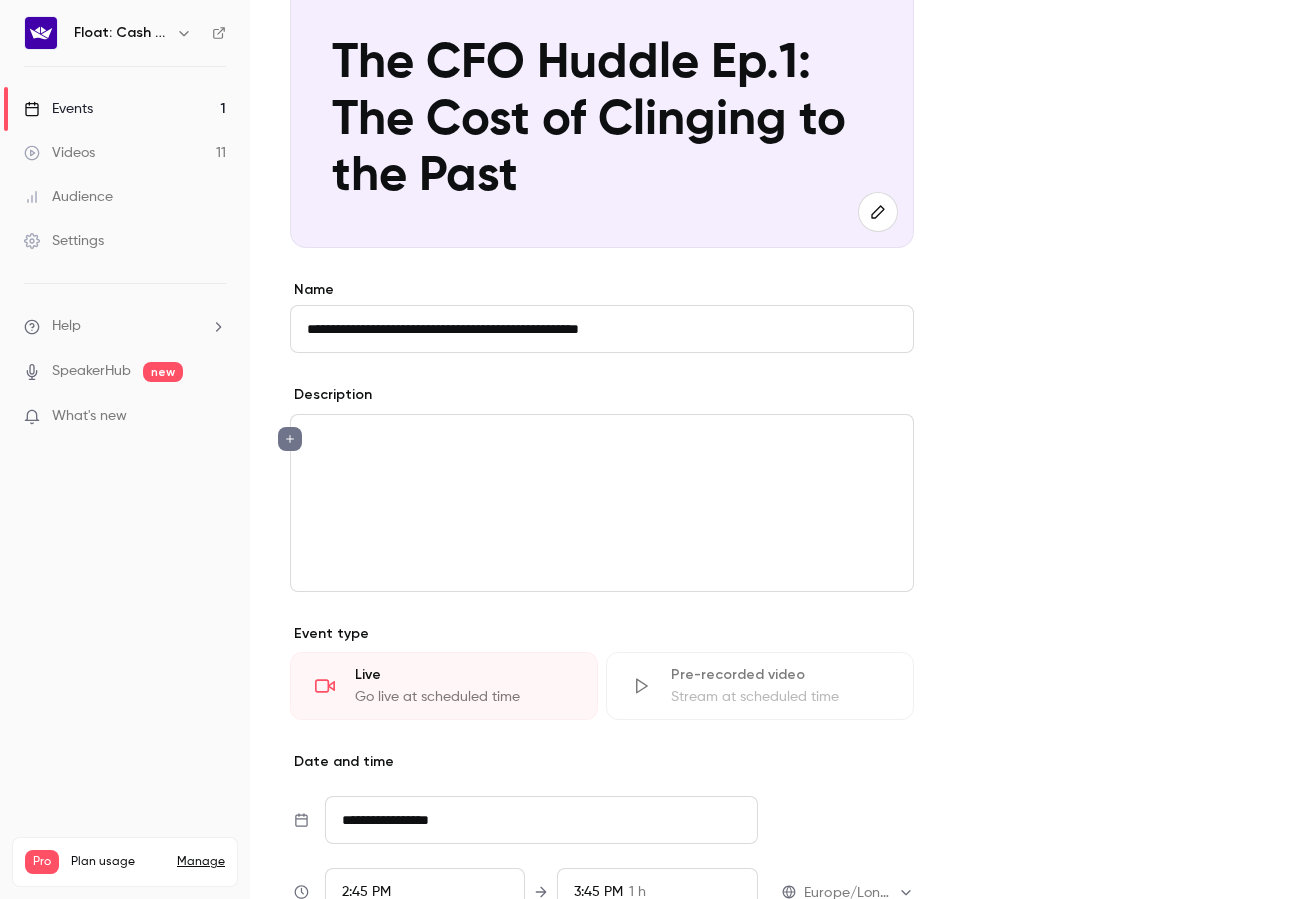 scroll, scrollTop: 635, scrollLeft: 0, axis: vertical 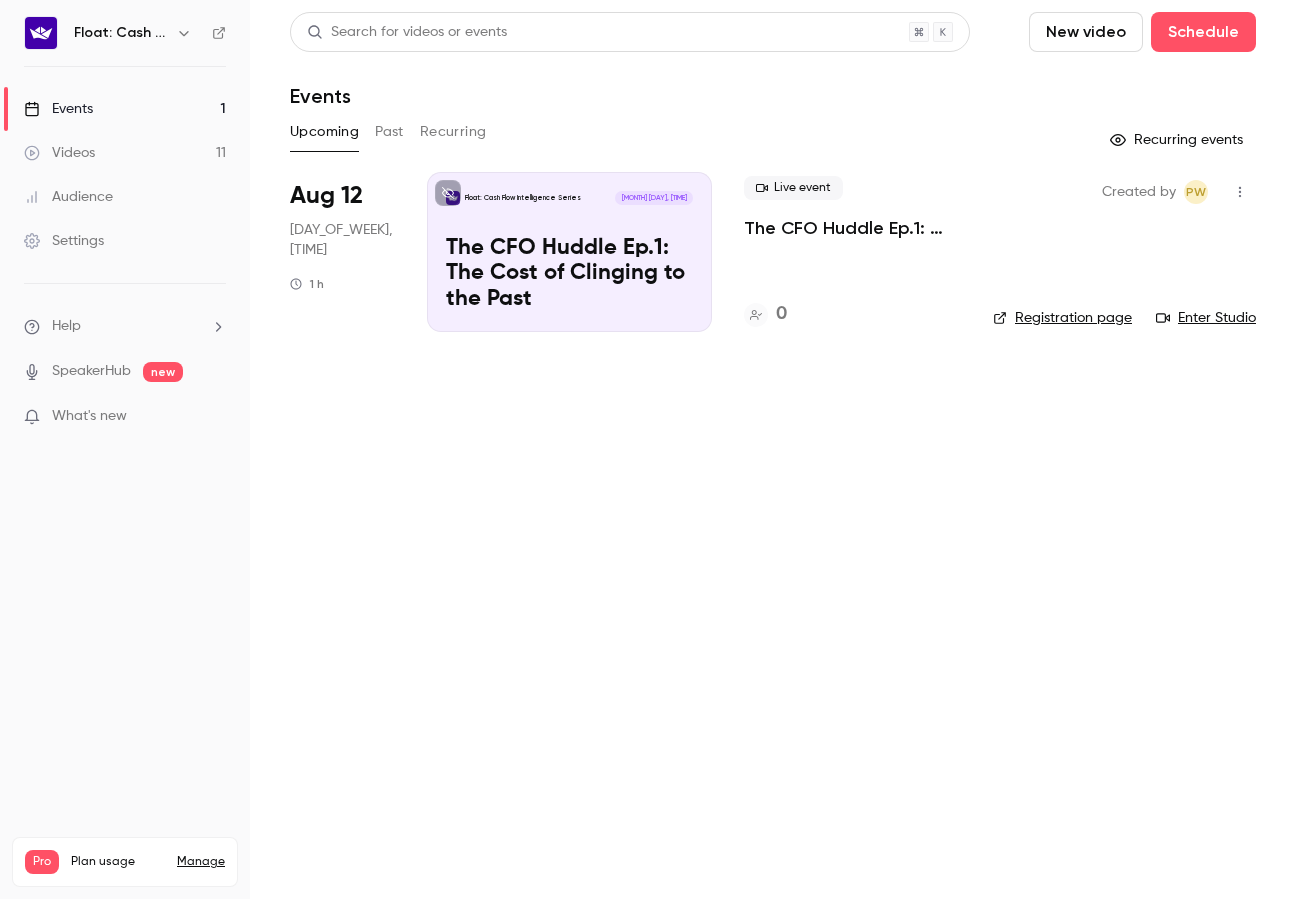 click on "Enter Studio" at bounding box center (1206, 318) 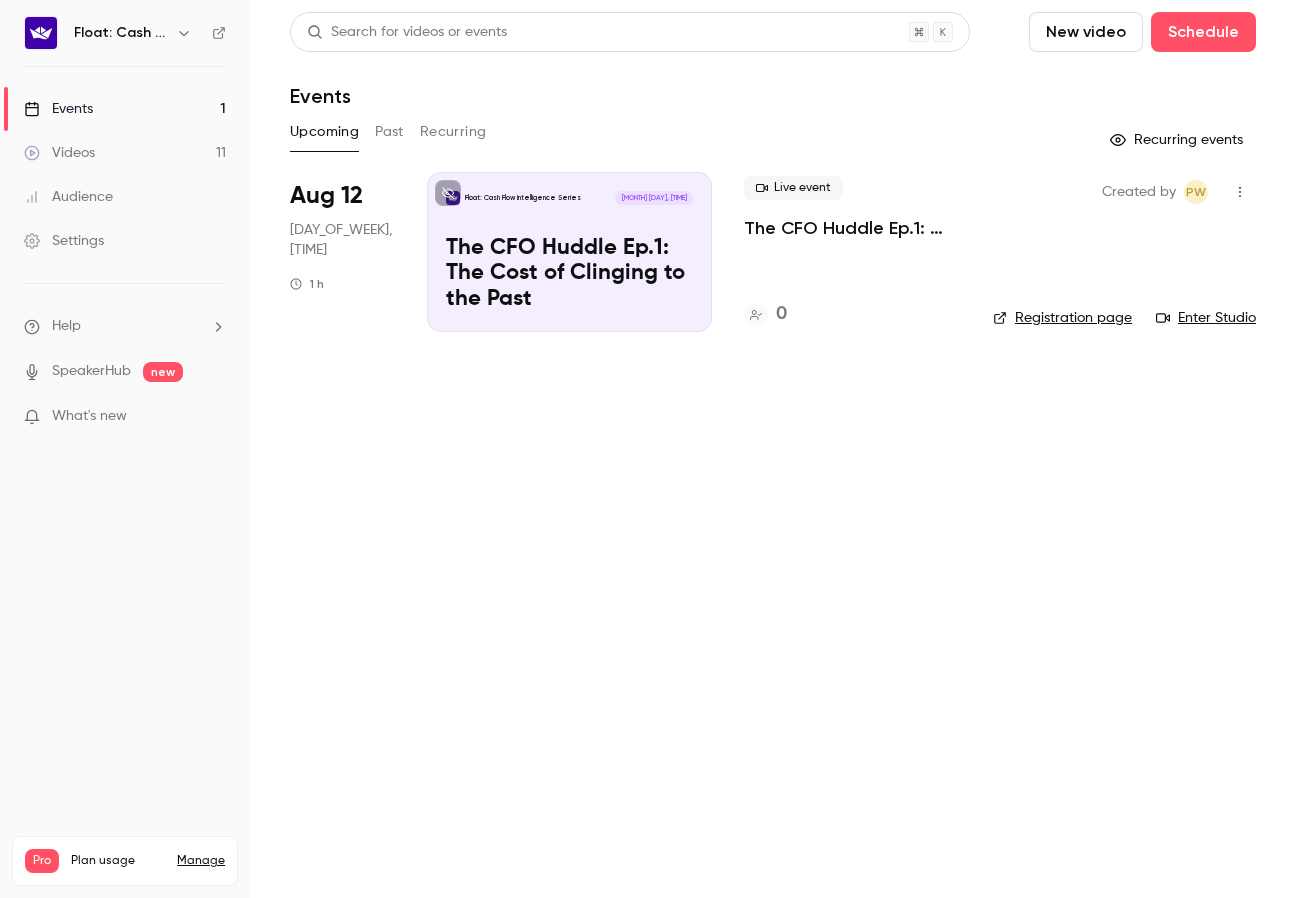 click on "Videos 11" at bounding box center [125, 153] 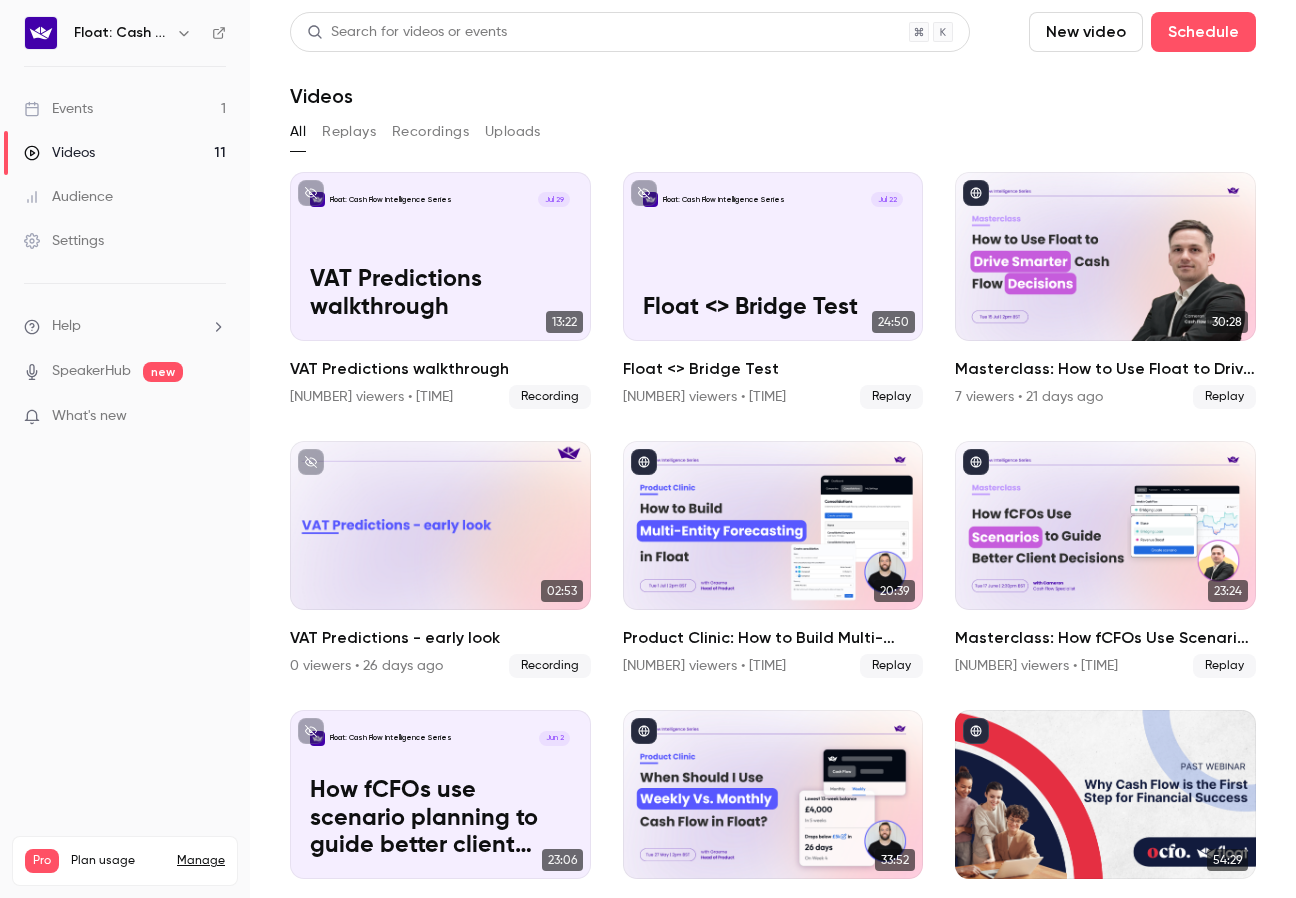 click on "Events" at bounding box center (58, 109) 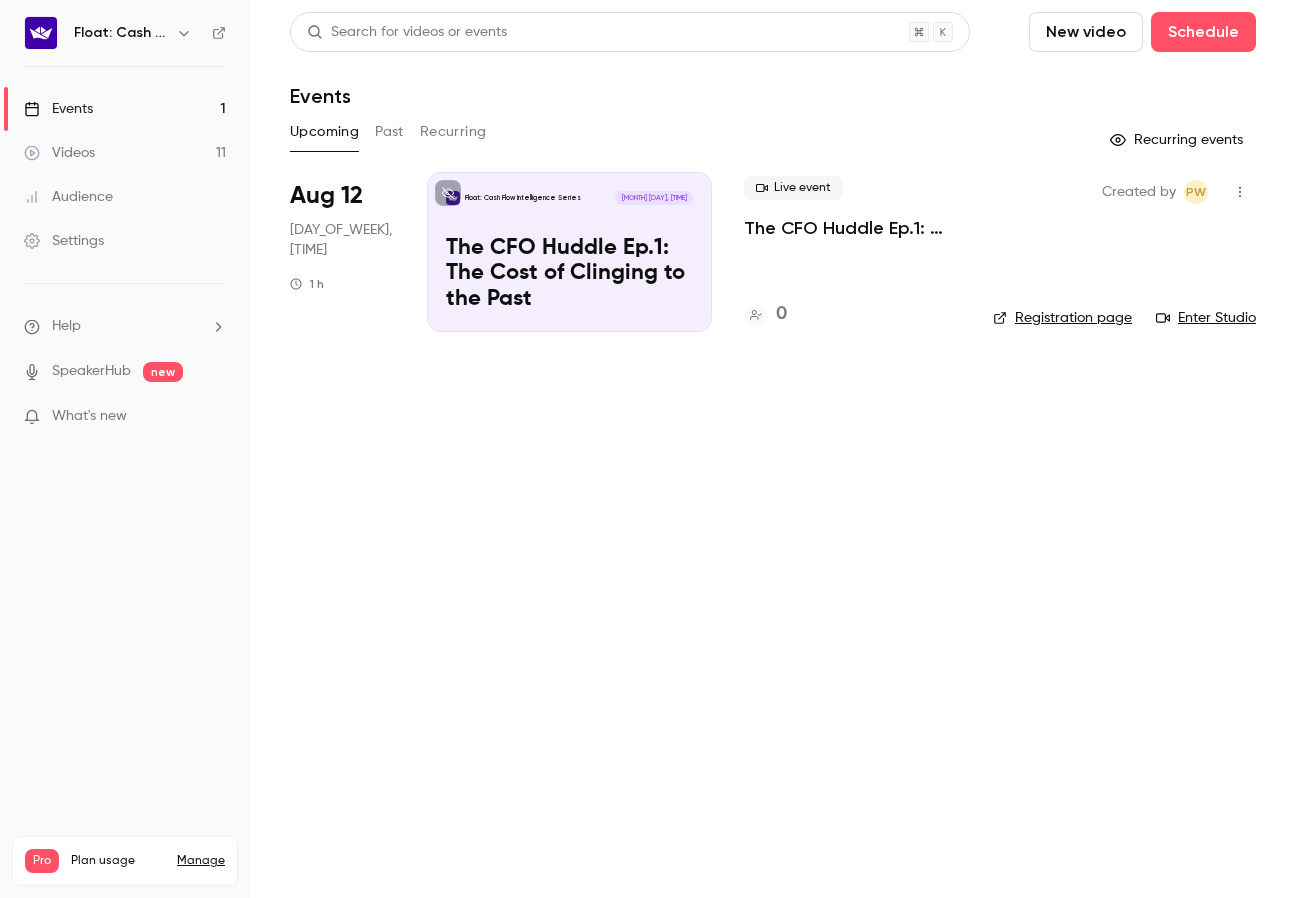 click on "Search for videos or events New video Schedule Events Upcoming Past Recurring Recurring events Aug 12 Tue, 2:45 PM 1 h Float: Cash Flow Intelligence Series Aug 12, 2:45 PM The CFO Huddle Ep.1: The Cost of Clinging to the Past  Live event The CFO Huddle Ep.1: The Cost of Clinging to the Past  0 Created by PW Registration page Enter Studio" at bounding box center [773, 449] 